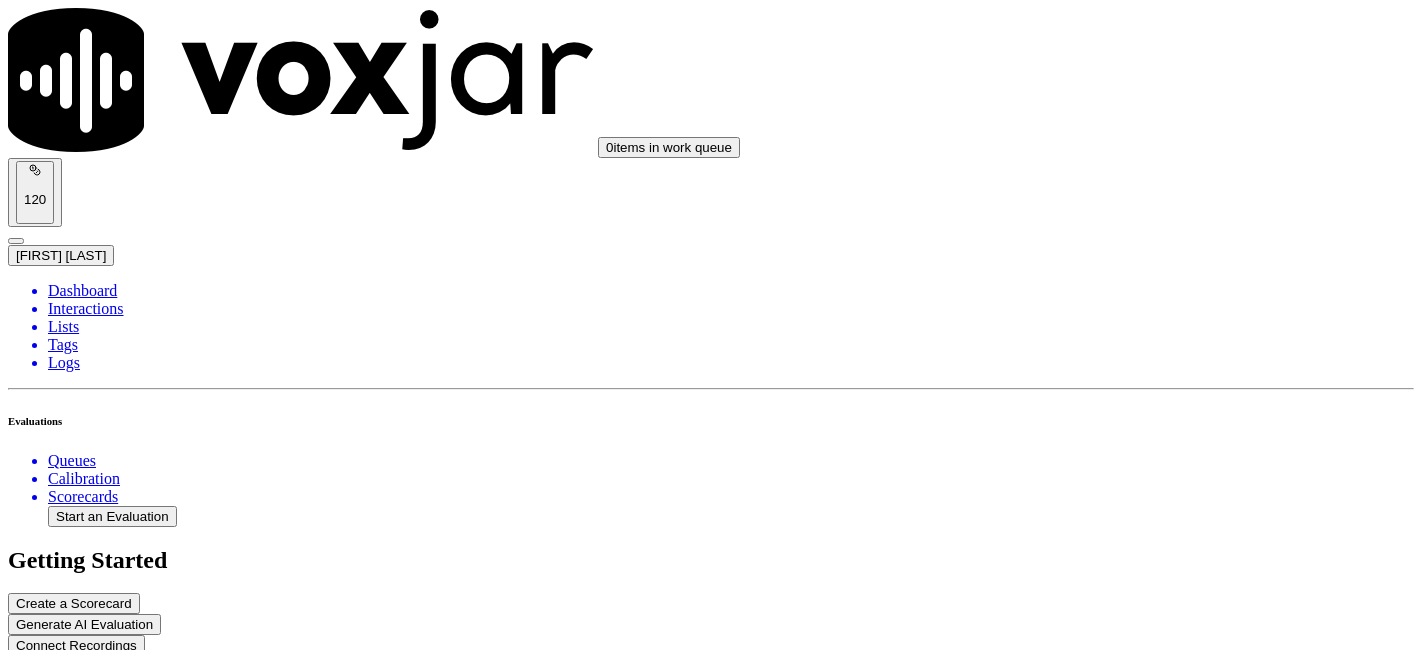 scroll, scrollTop: 0, scrollLeft: 0, axis: both 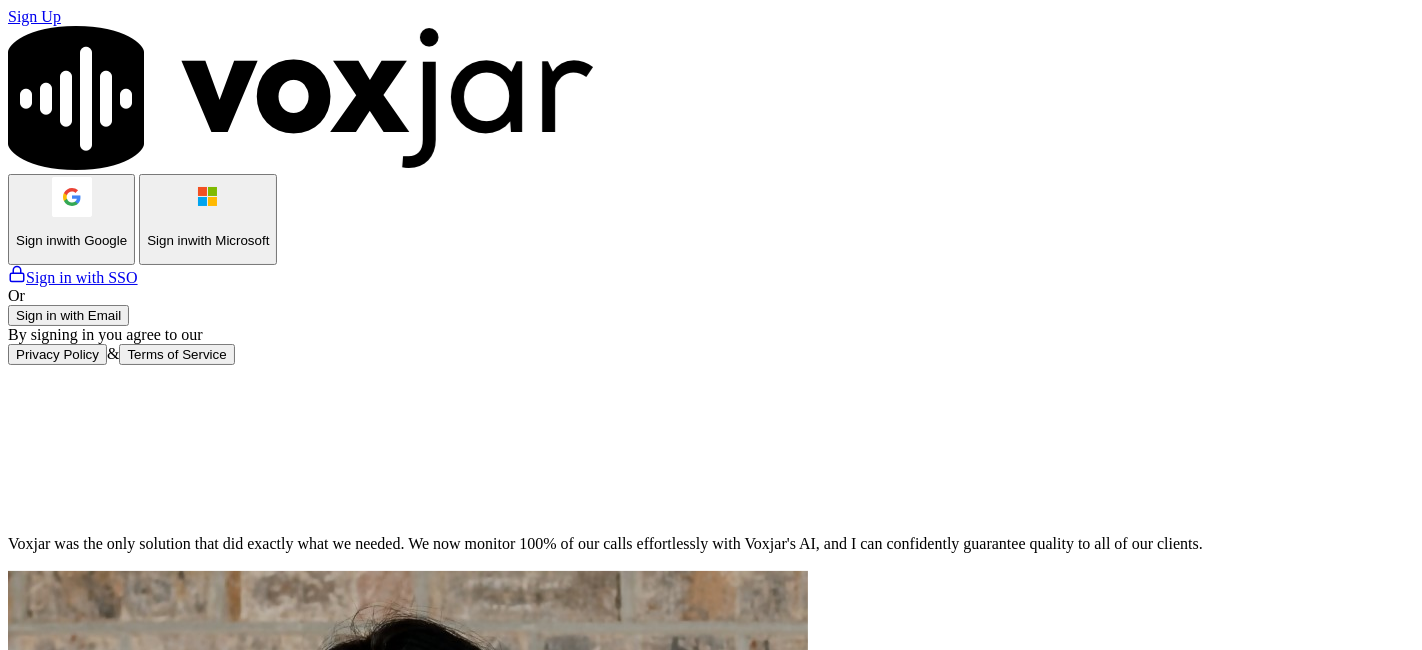 click on "Sign in  with Google" at bounding box center (71, 219) 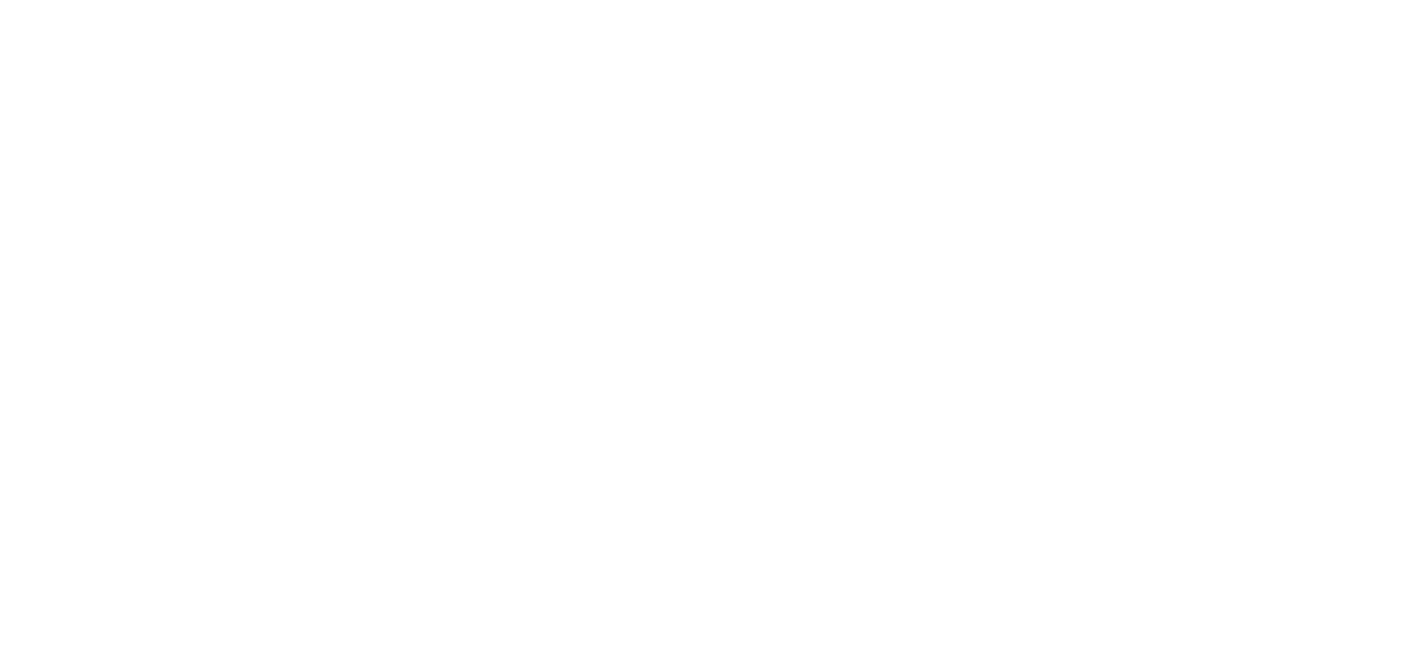 scroll, scrollTop: 0, scrollLeft: 0, axis: both 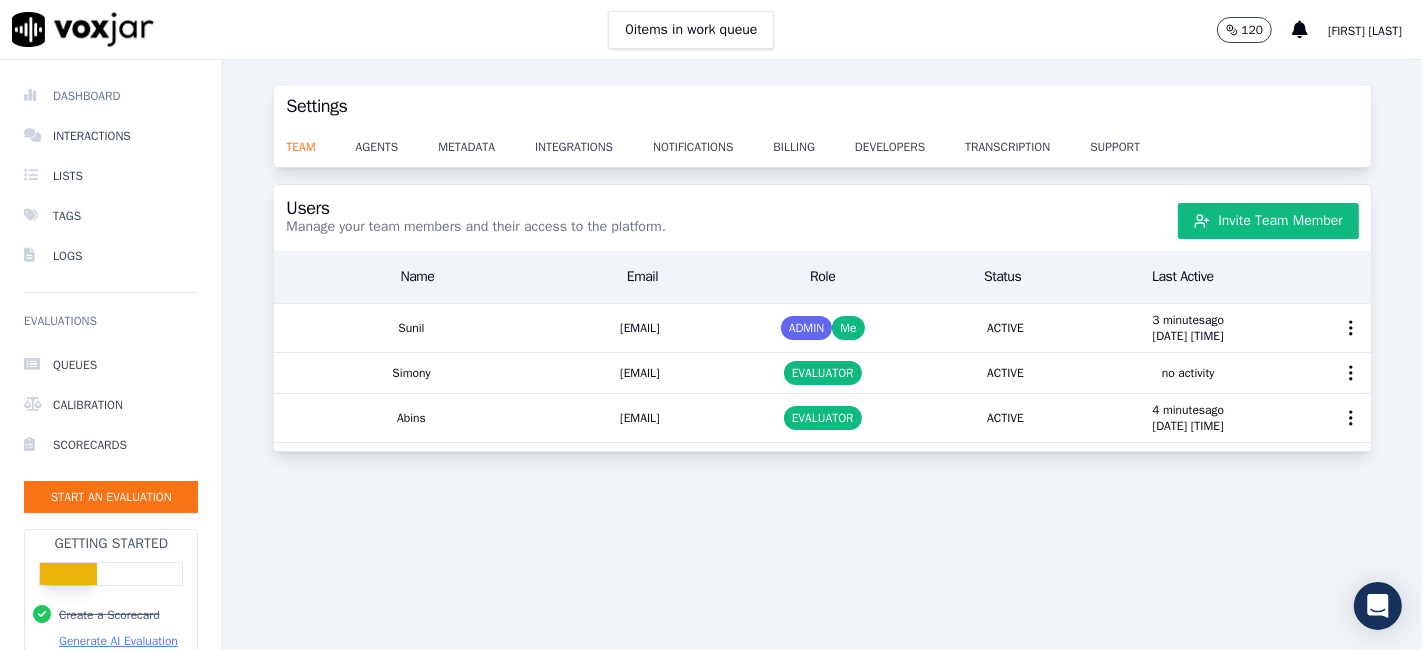 click on "Dashboard" at bounding box center [111, 96] 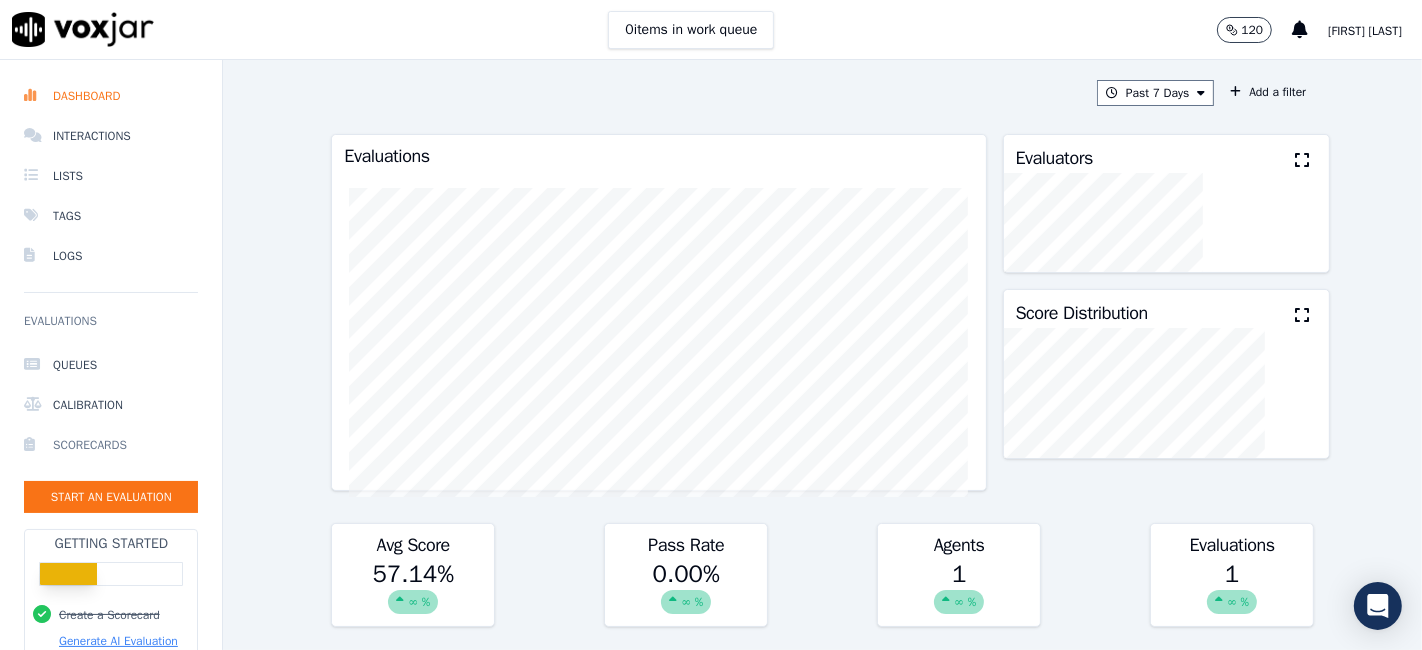 click on "Scorecards" at bounding box center (111, 445) 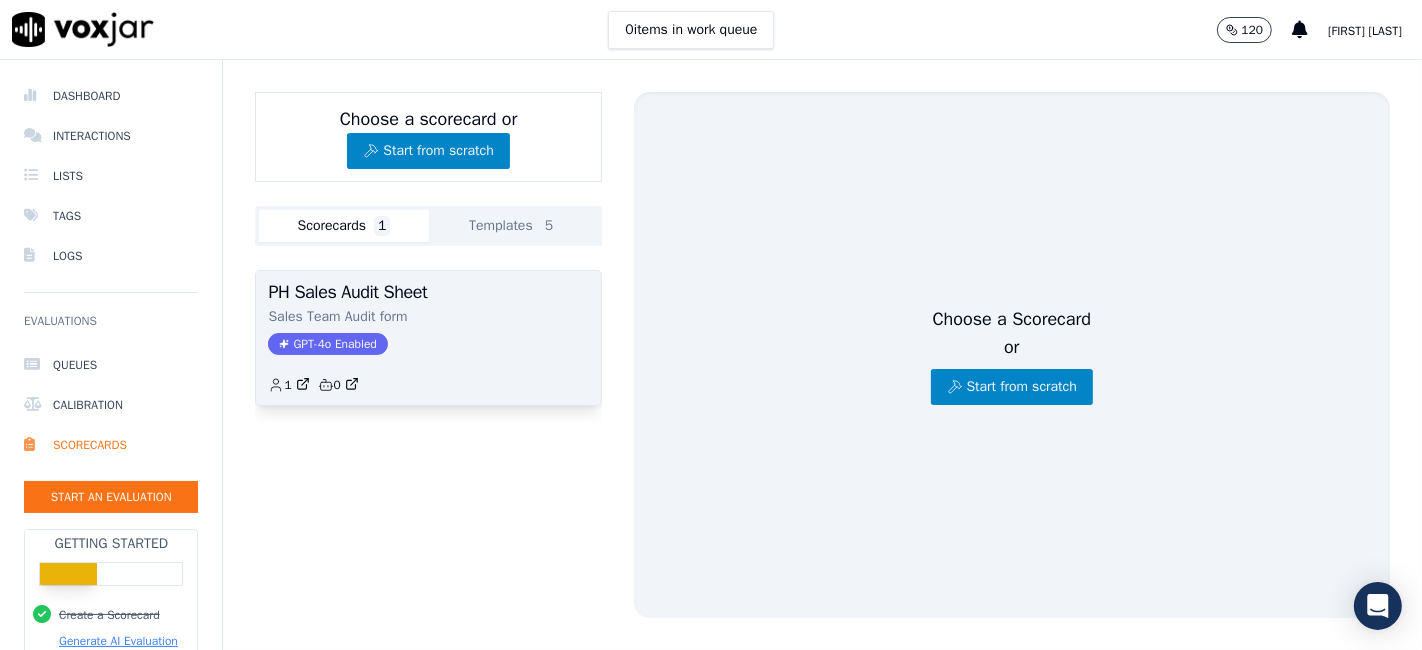 click on "GPT-4o Enabled" 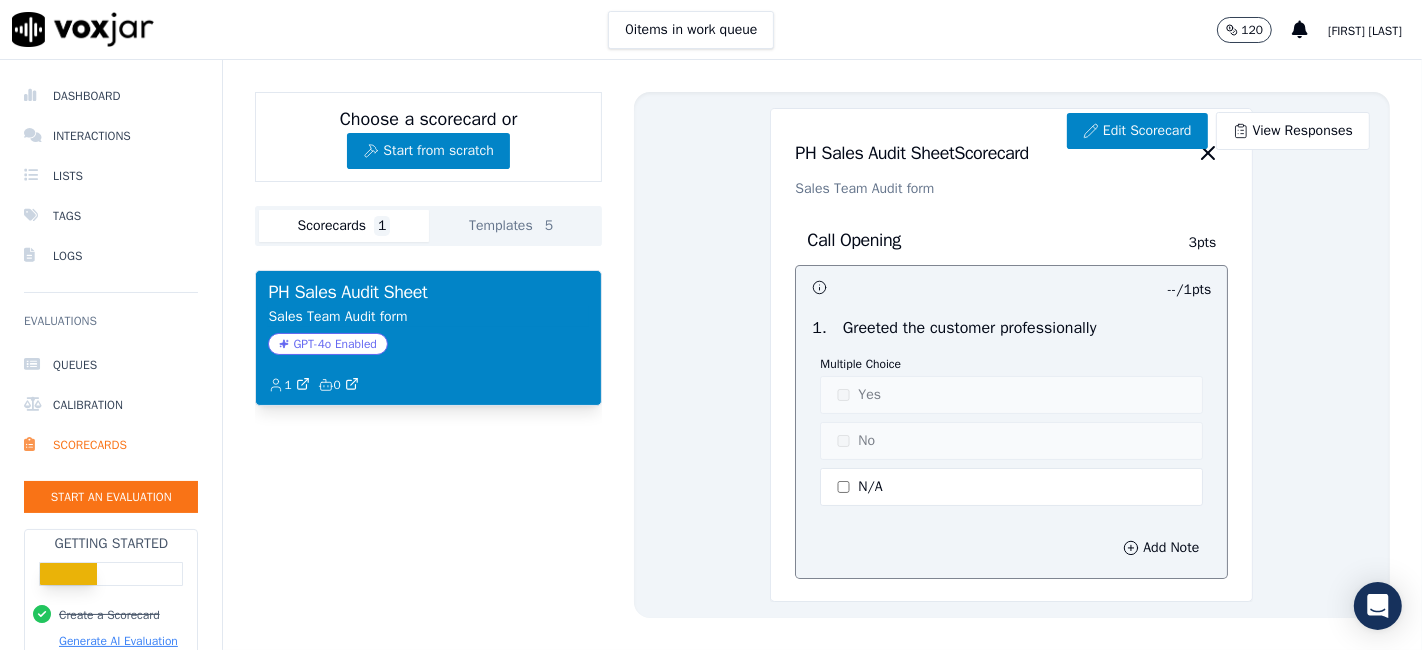drag, startPoint x: 1274, startPoint y: 274, endPoint x: 1251, endPoint y: 457, distance: 184.4397 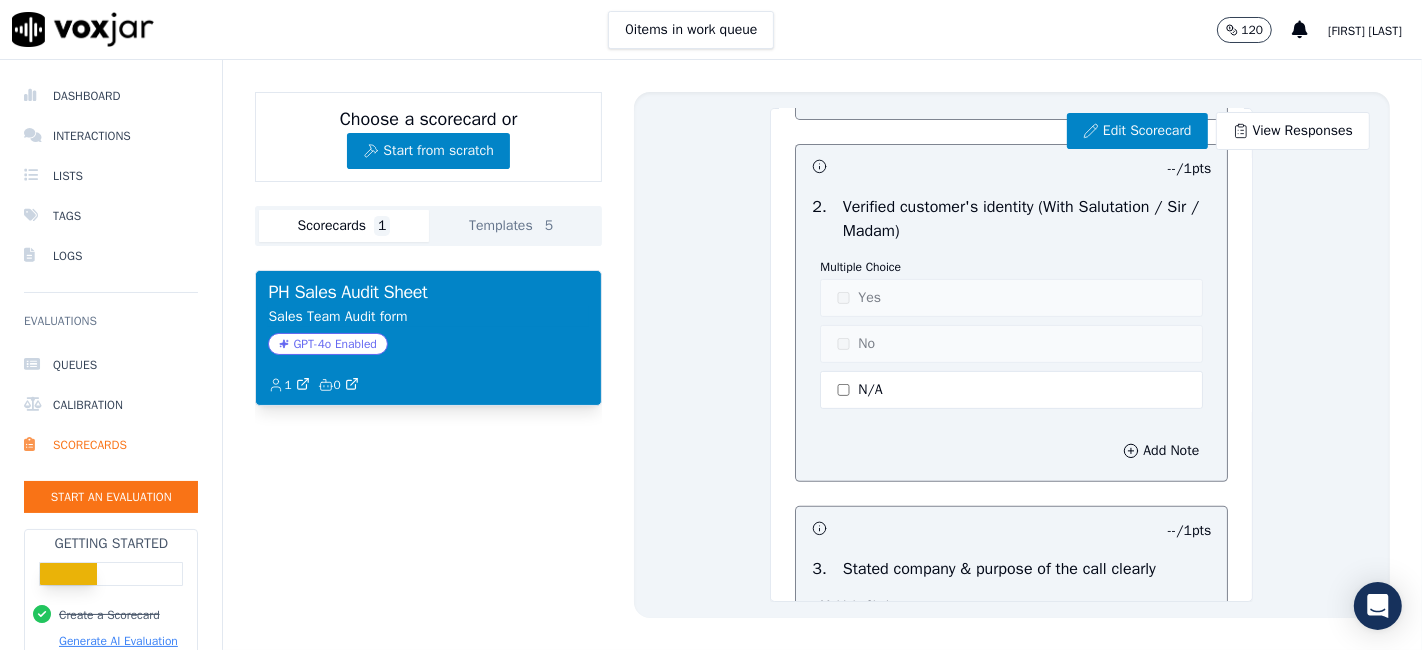 scroll, scrollTop: 503, scrollLeft: 0, axis: vertical 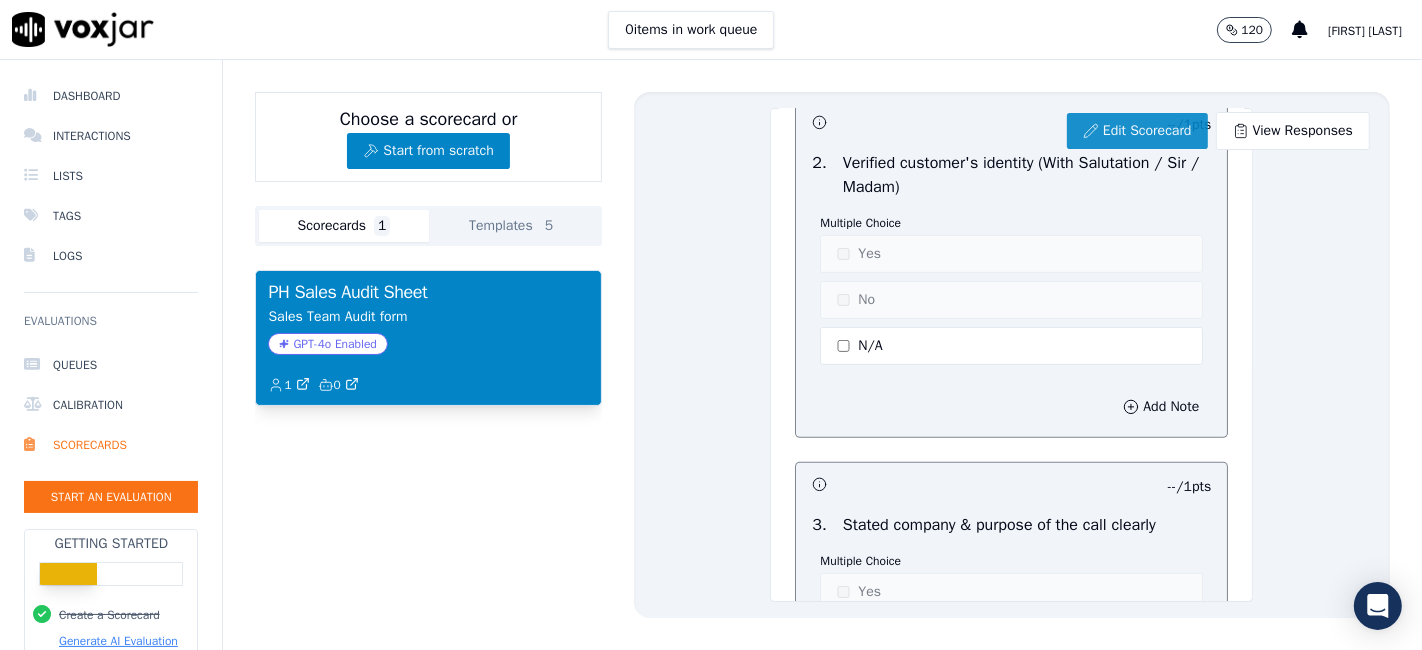 click on "Edit Scorecard" at bounding box center [1137, 131] 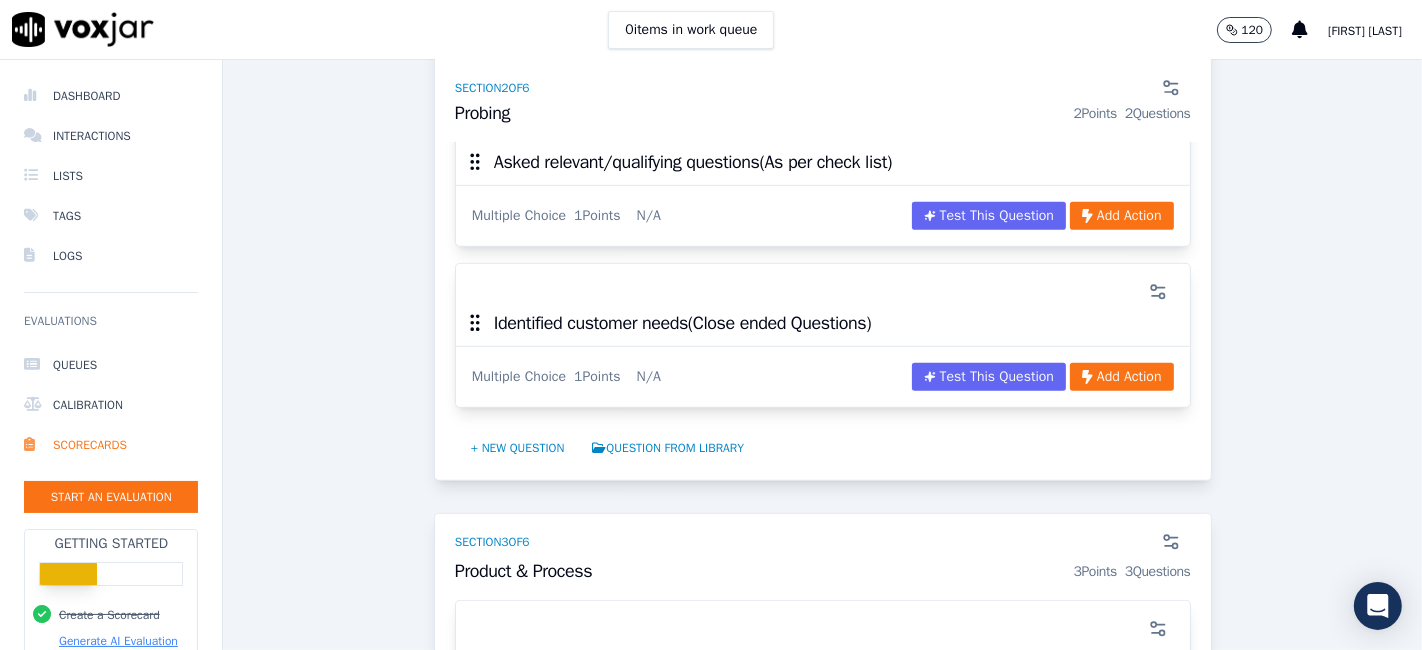 scroll, scrollTop: 1108, scrollLeft: 0, axis: vertical 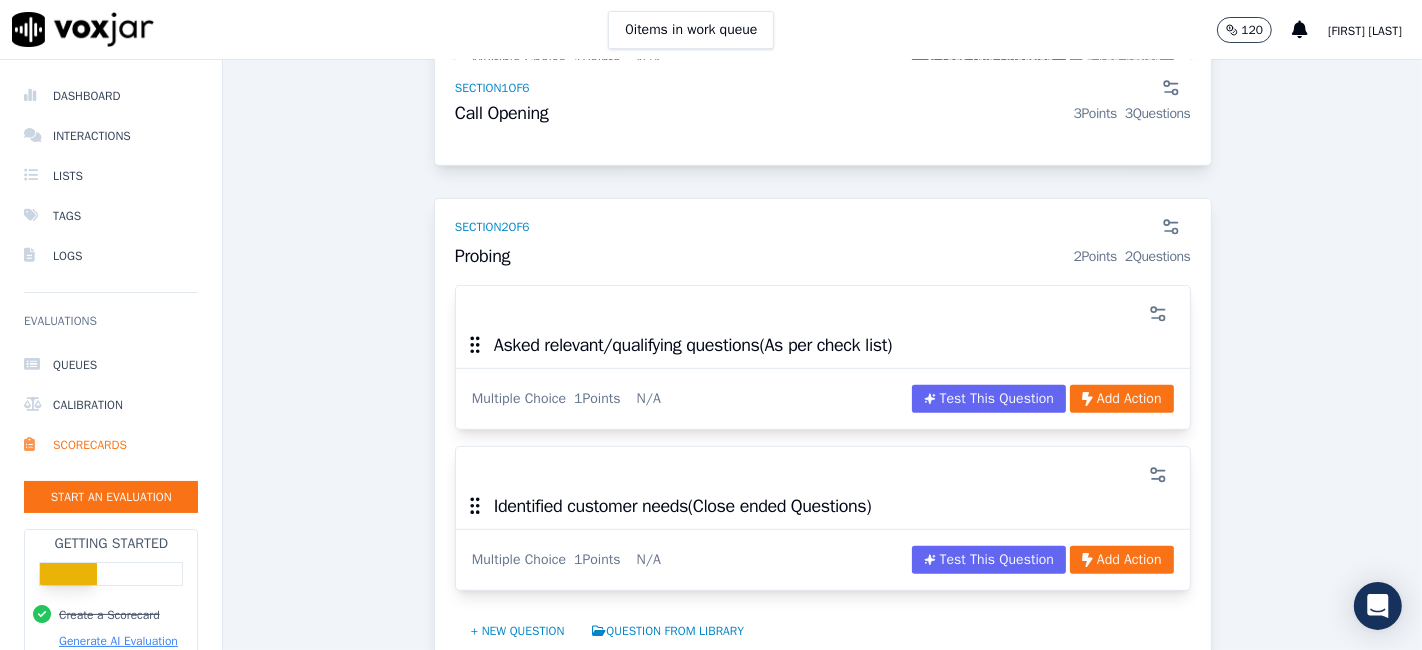 click on "Asked relevant/qualifying questions(As per check list)" at bounding box center (823, 351) 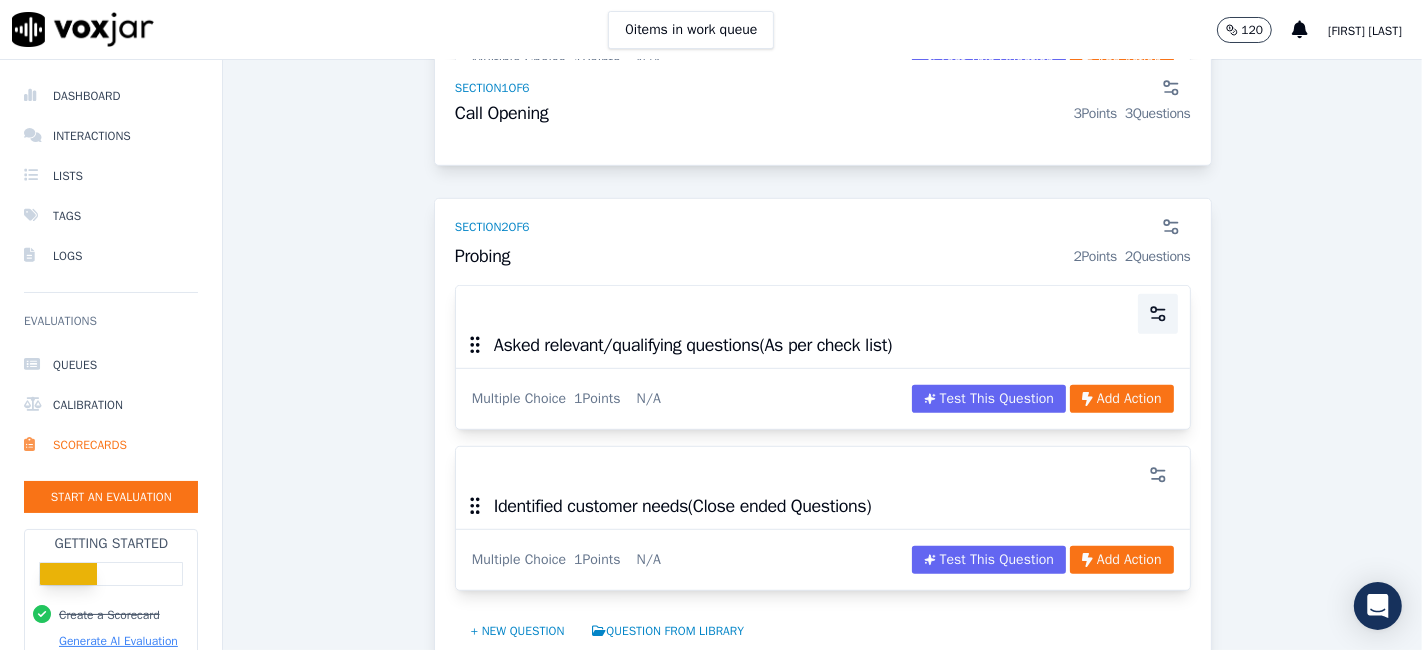 click at bounding box center (1158, 314) 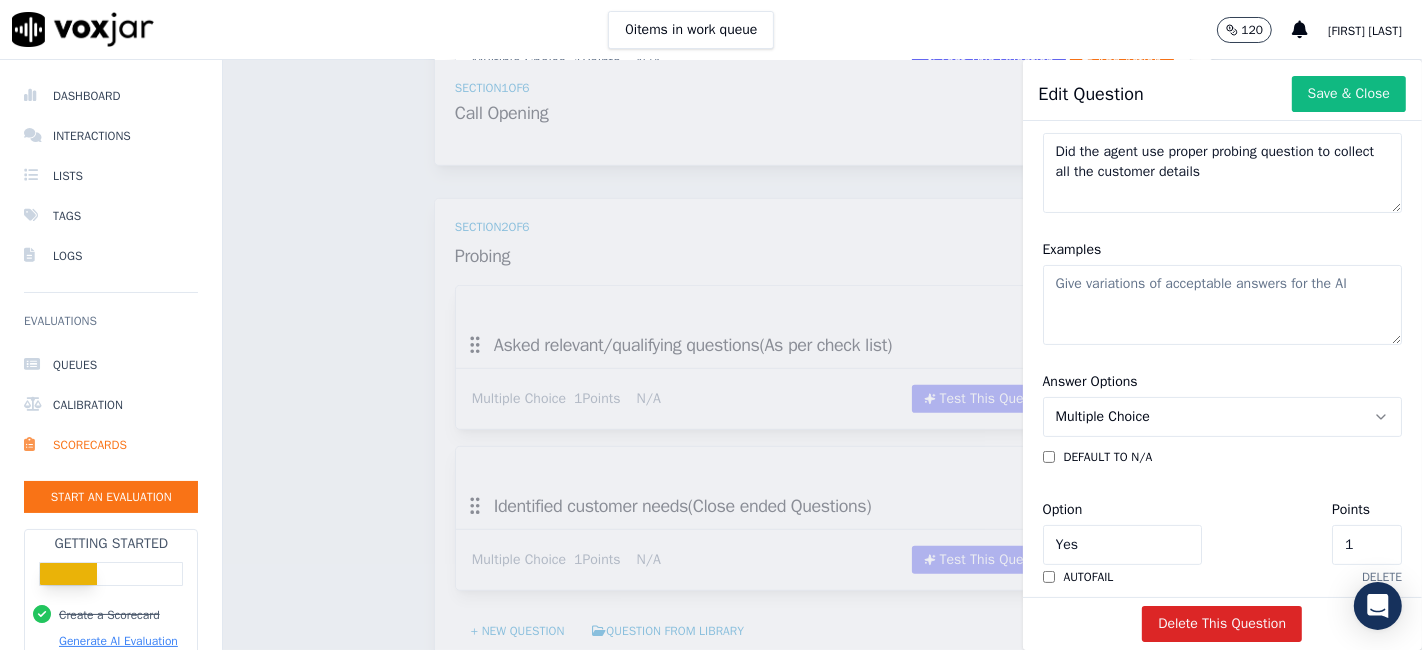scroll, scrollTop: 298, scrollLeft: 0, axis: vertical 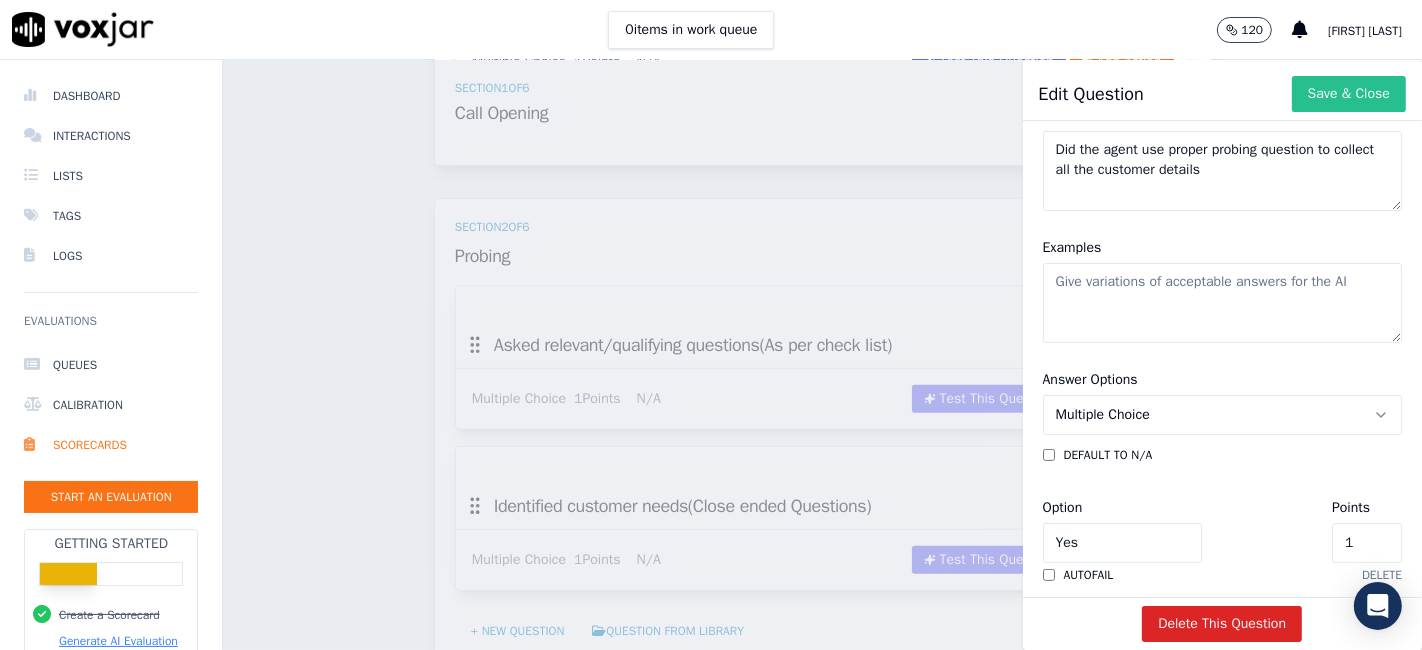 click on "Save & Close" at bounding box center (1349, 94) 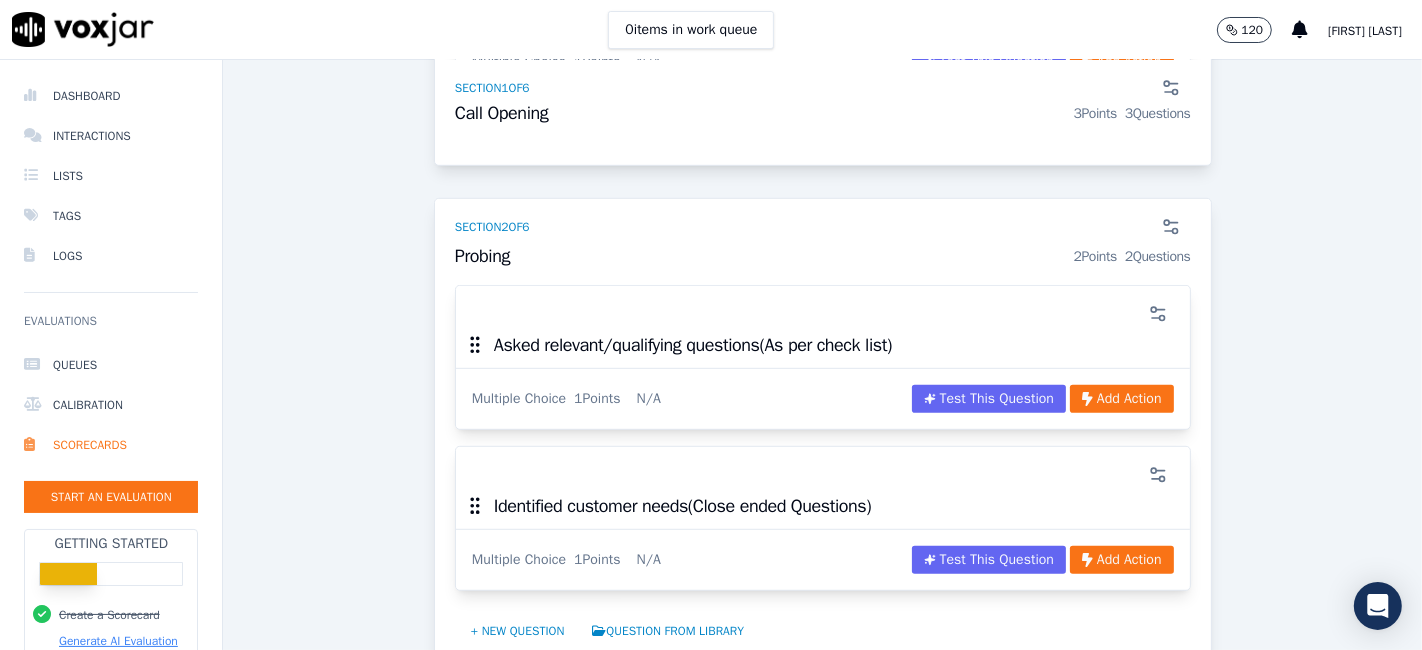 click on "Section  1  of  6       Call Opening   3  Points   3  Questions             Greeted the customer professionally       Multiple Choice   1  Points     N/A
Test This Question
Add Action   1
Action Trigger             Verified customer's identity (With Salutation / Sir / Madam)       Multiple Choice   1  Points     N/A
Test This Question
Add Action   1
Action Trigger             Stated company & purpose of the call clearly       Multiple Choice   1  Points     N/A
Test This Question
Add Action       + New question    Question from Library Section  2  of  6       Probing   2  Points   2  Questions             Asked relevant/qualifying questions(As per check list)
Multiple Choice   1  Points     N/A
Test This Question
Add Action           Identified customer needs(Close ended Questions)       Multiple Choice   1  Points     N/A
Test This Question
Add Action       + New question" at bounding box center (823, 1541) 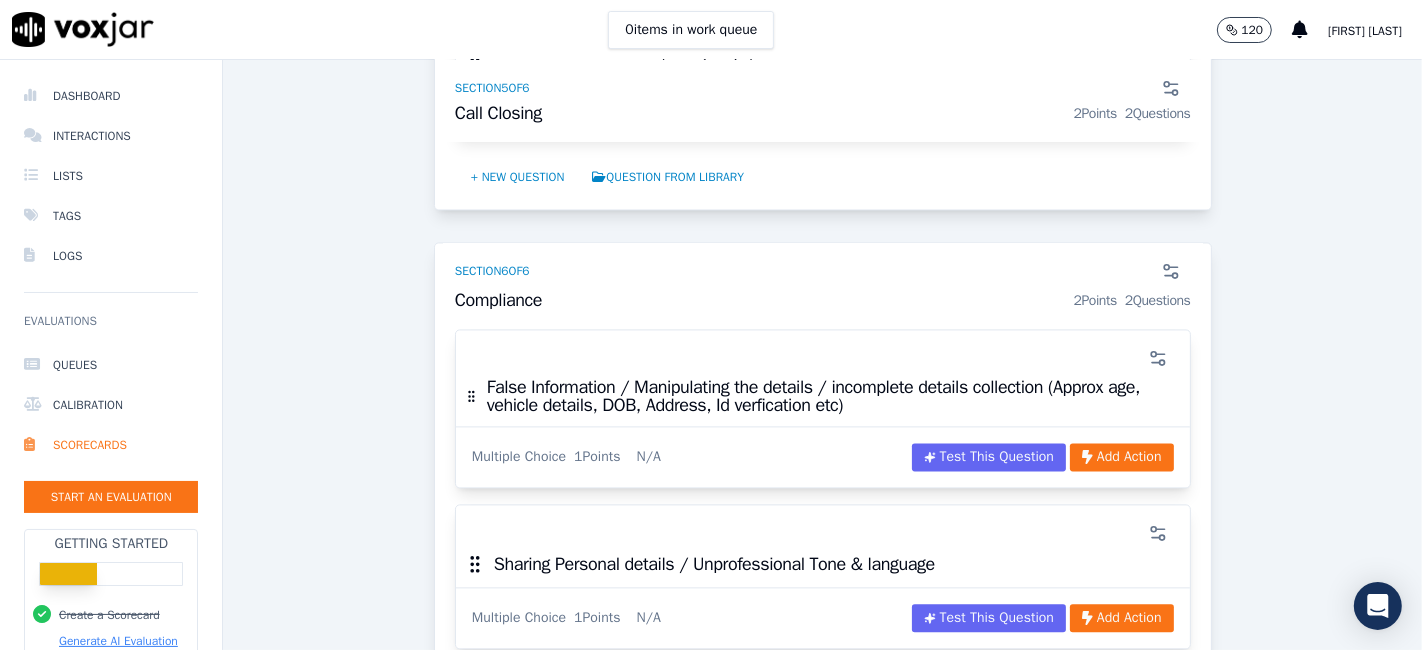 scroll, scrollTop: 3537, scrollLeft: 0, axis: vertical 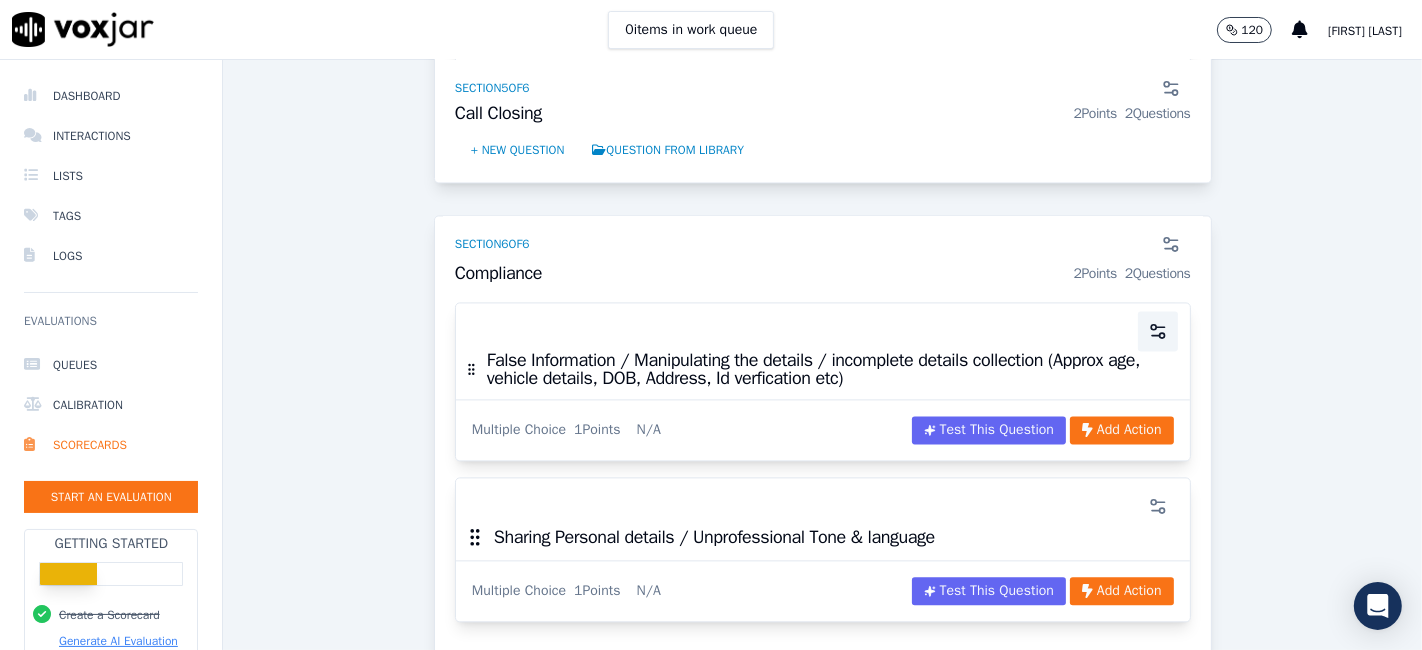 click 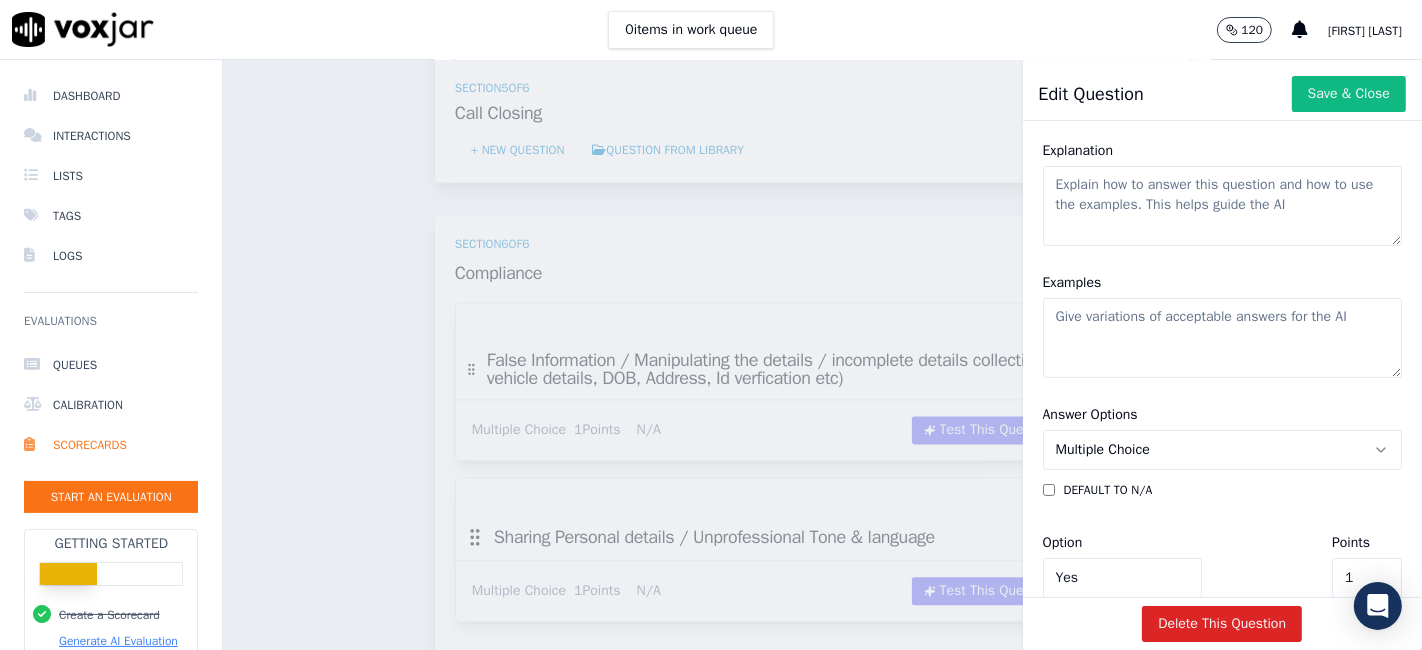scroll, scrollTop: 271, scrollLeft: 0, axis: vertical 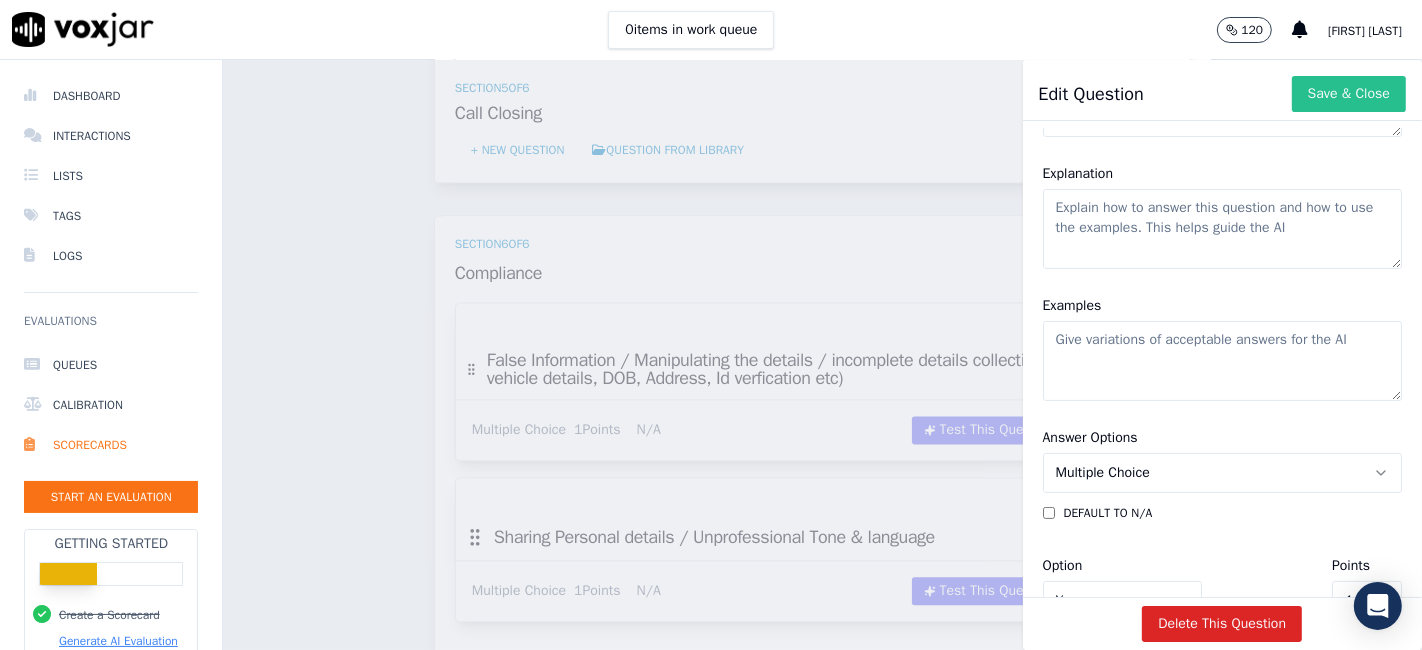 click on "Save & Close" at bounding box center [1349, 94] 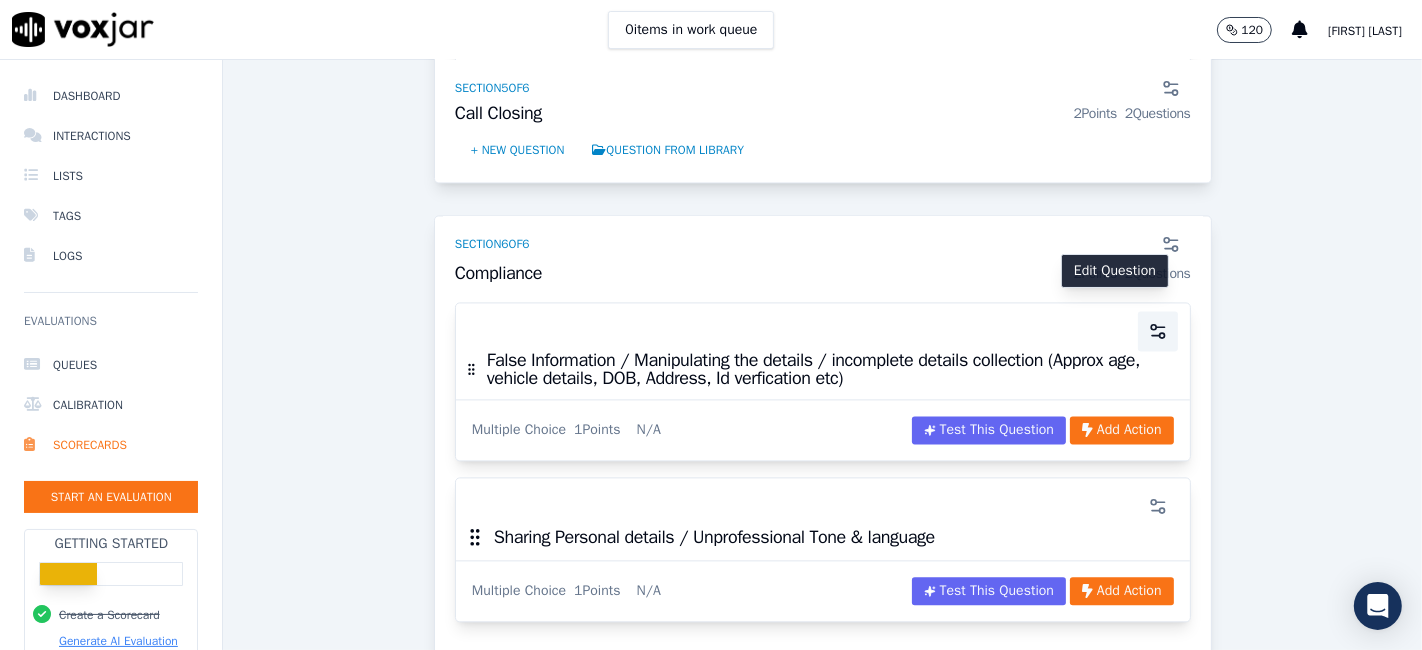 click 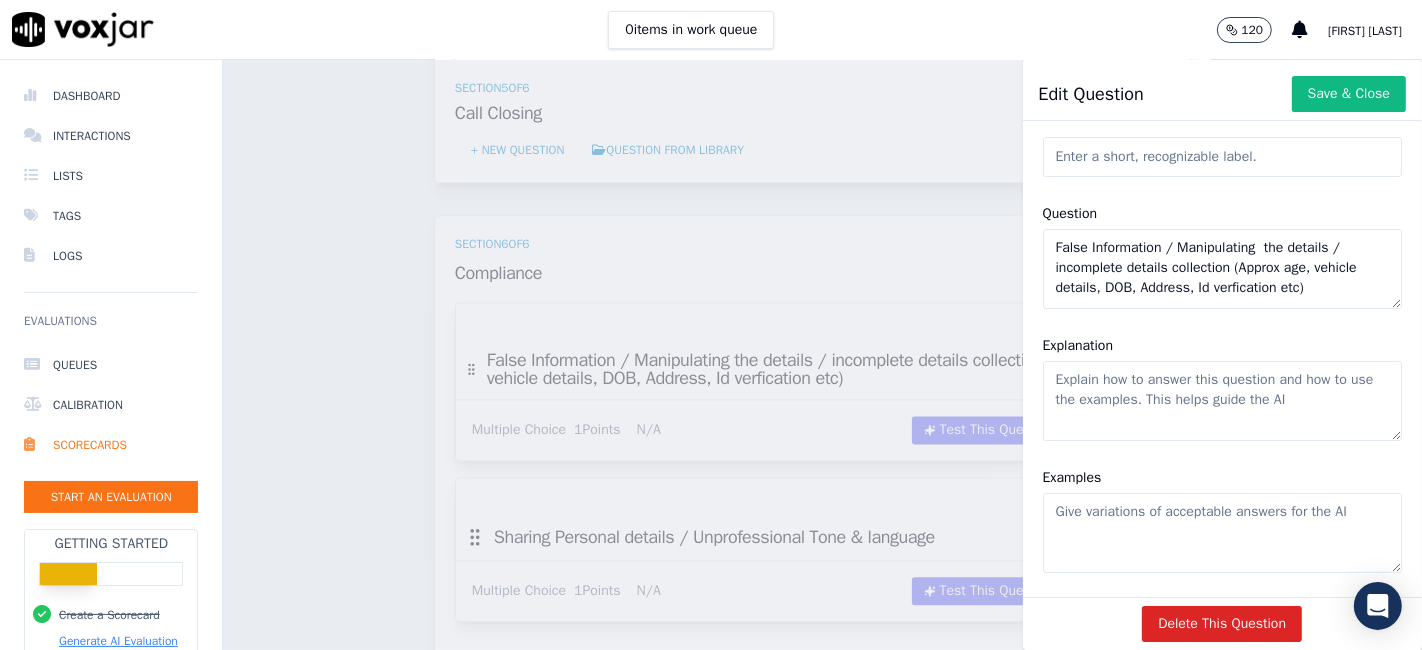 scroll, scrollTop: 129, scrollLeft: 0, axis: vertical 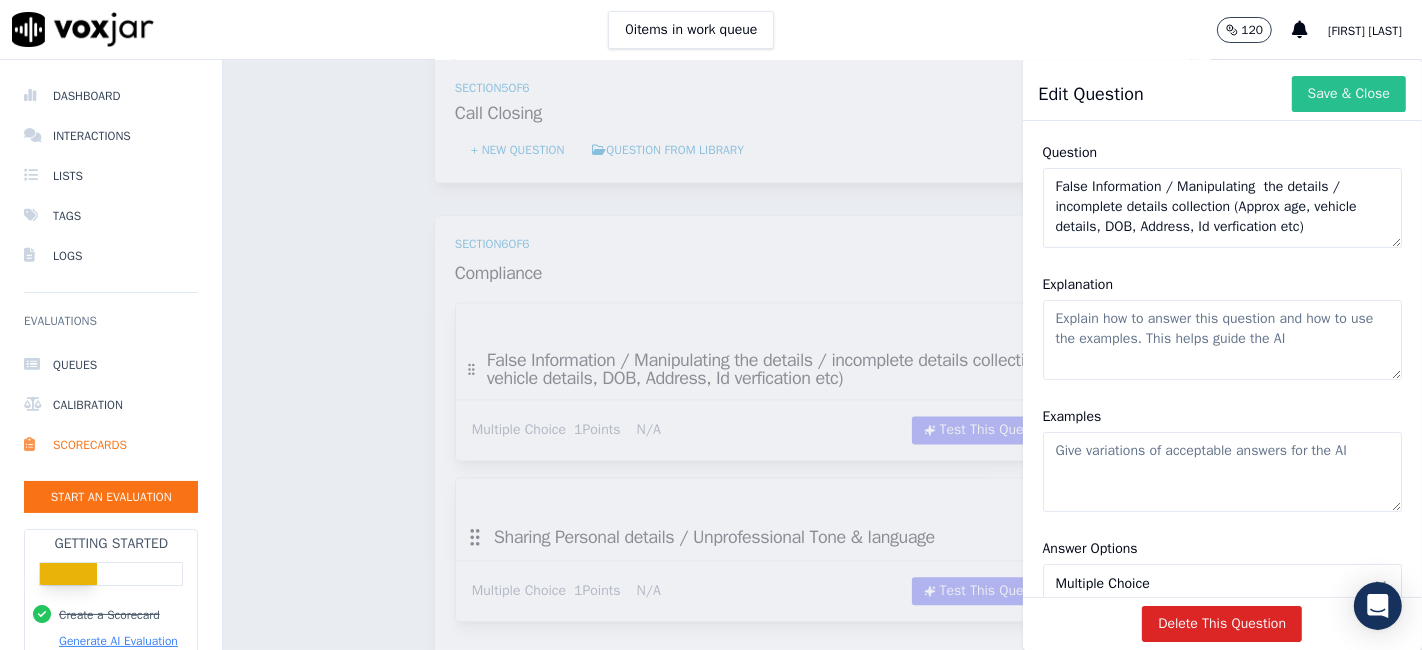 click on "Save & Close" at bounding box center [1349, 94] 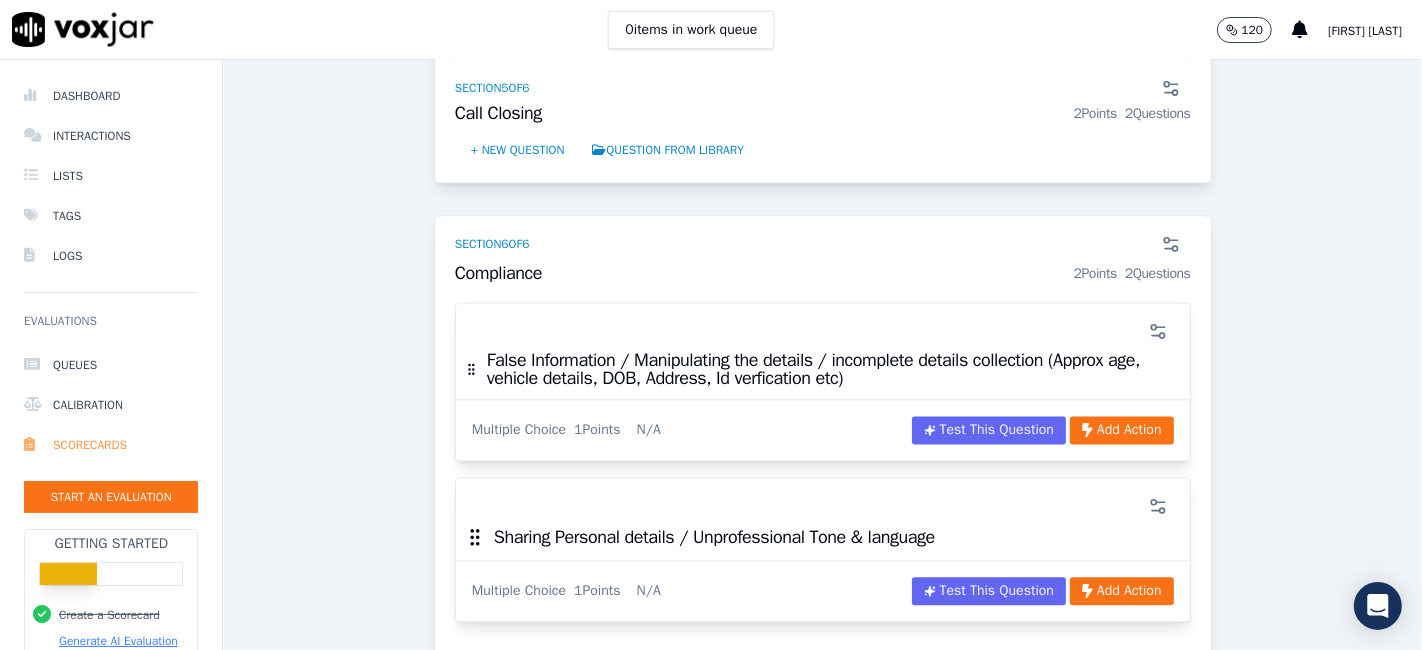 click on "Scorecards" at bounding box center [111, 445] 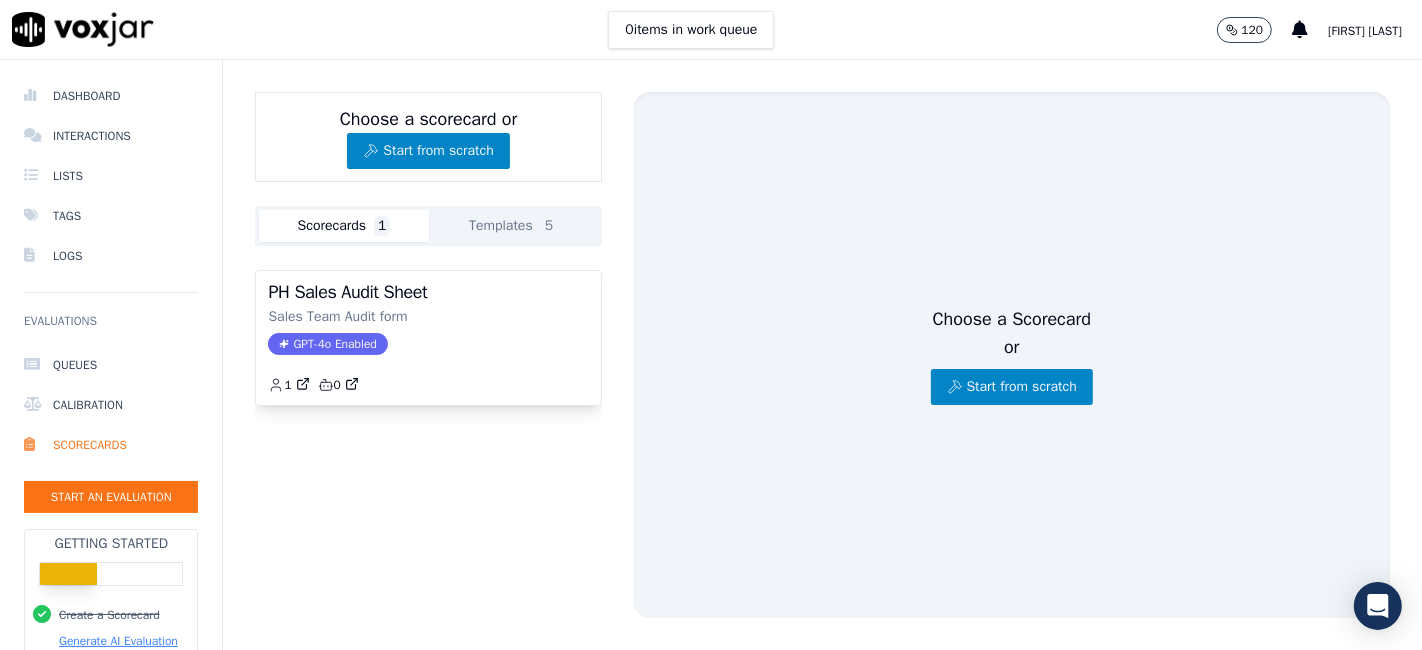 click on "[FIRST] [LAST]" at bounding box center [1365, 31] 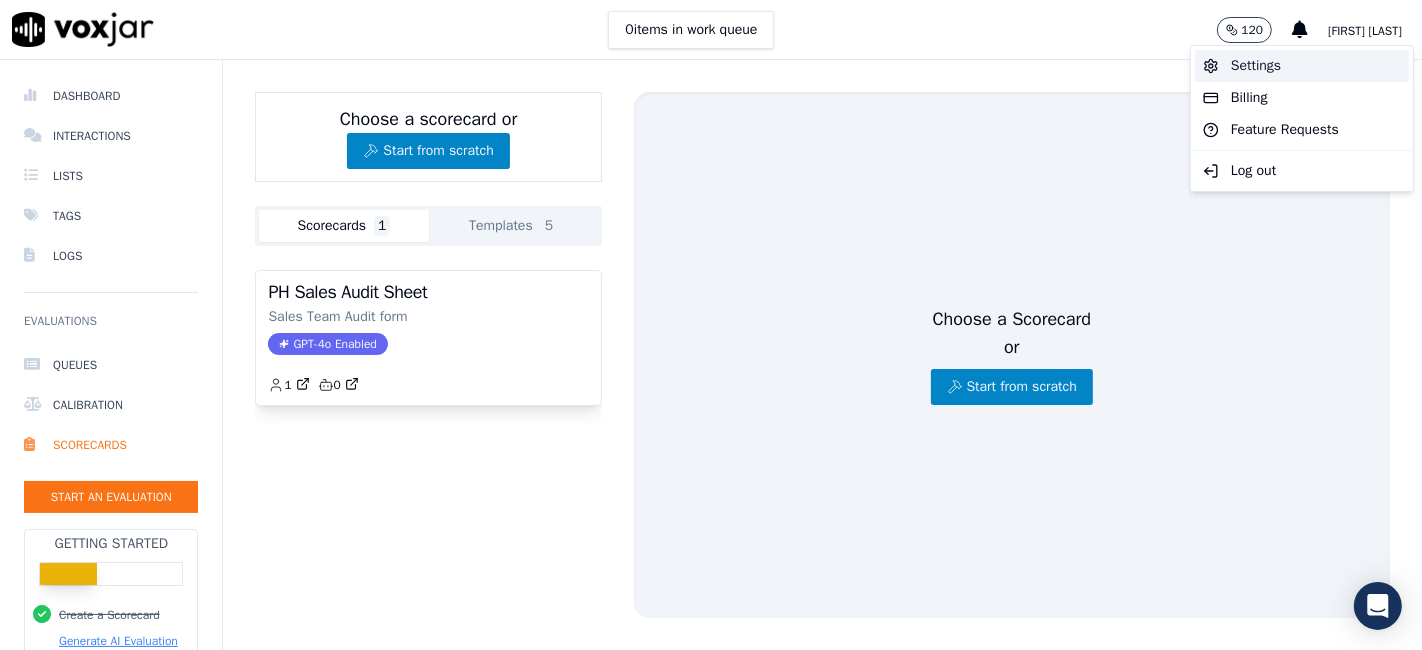click on "Settings" at bounding box center [1302, 66] 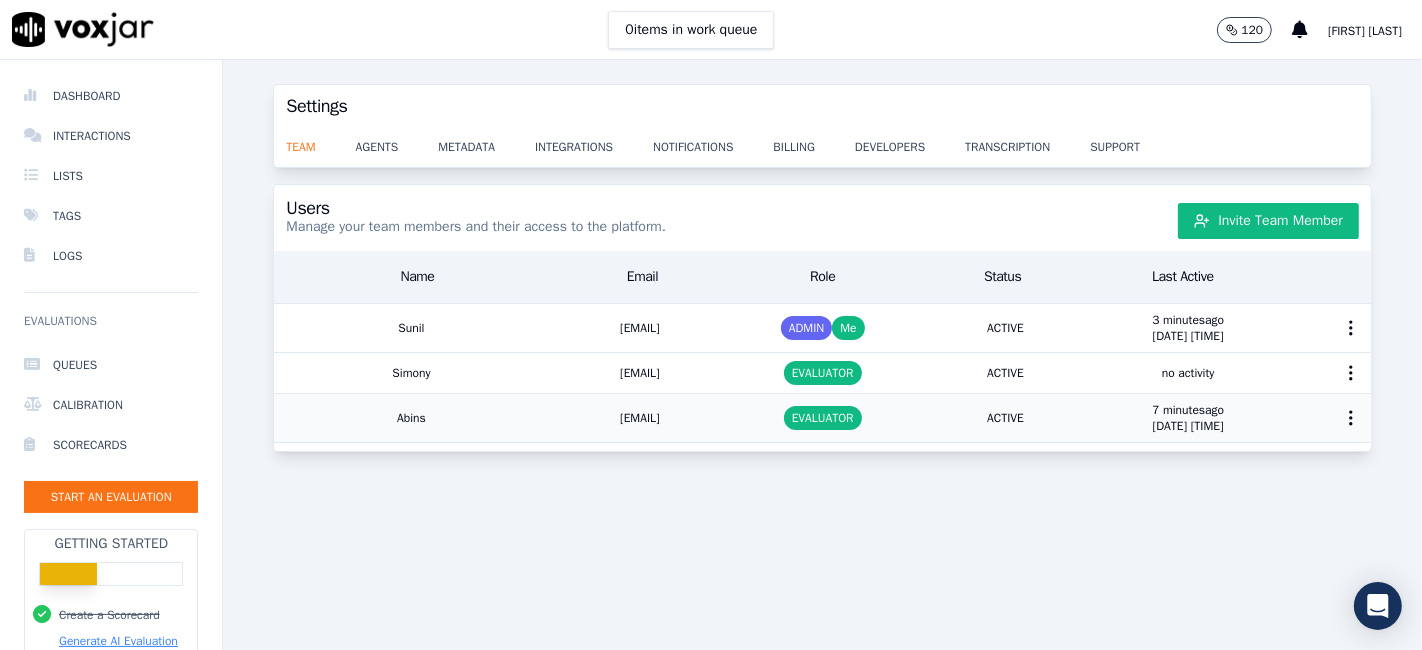 click on "EVALUATOR" at bounding box center (823, 418) 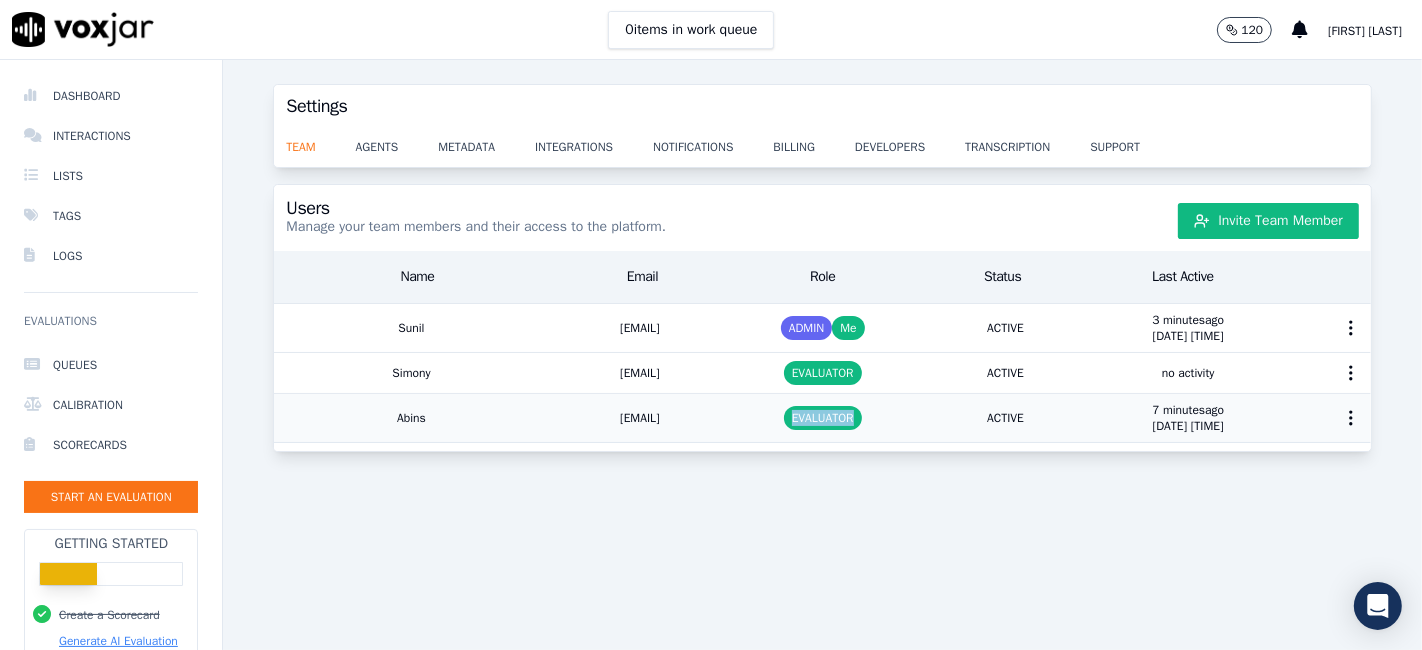 click on "EVALUATOR" at bounding box center (823, 418) 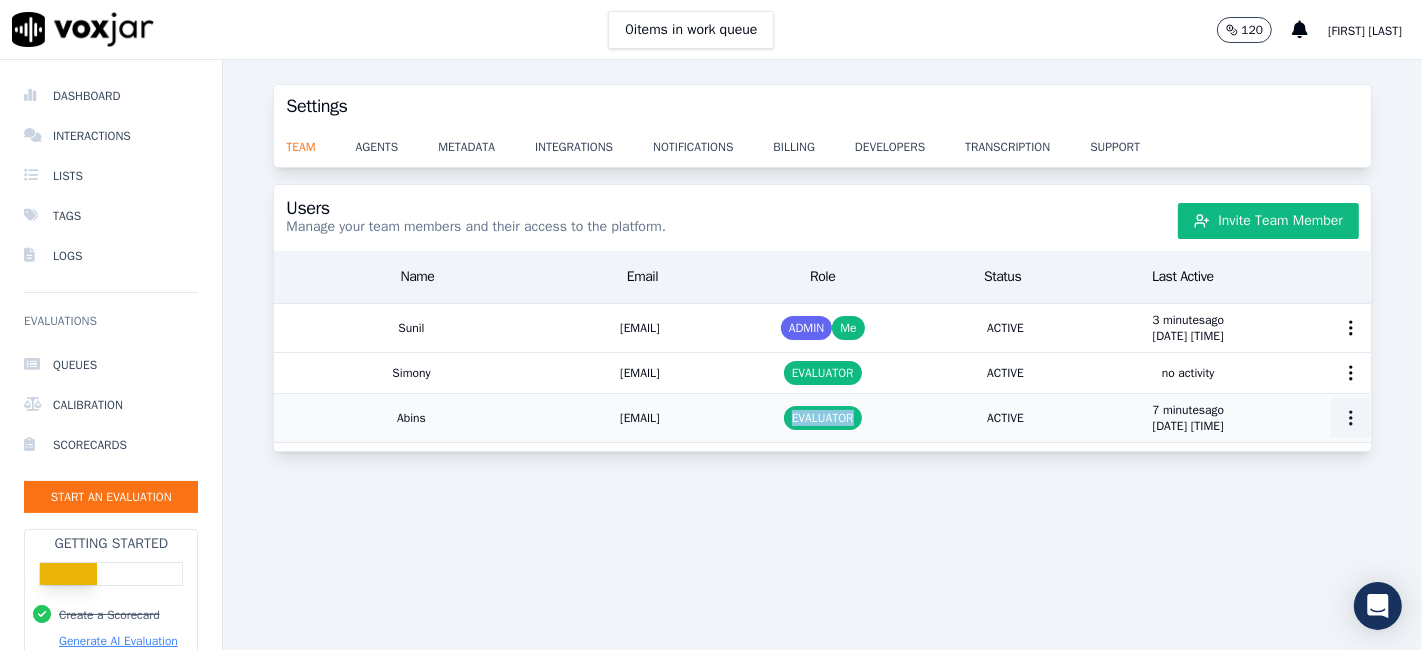 click 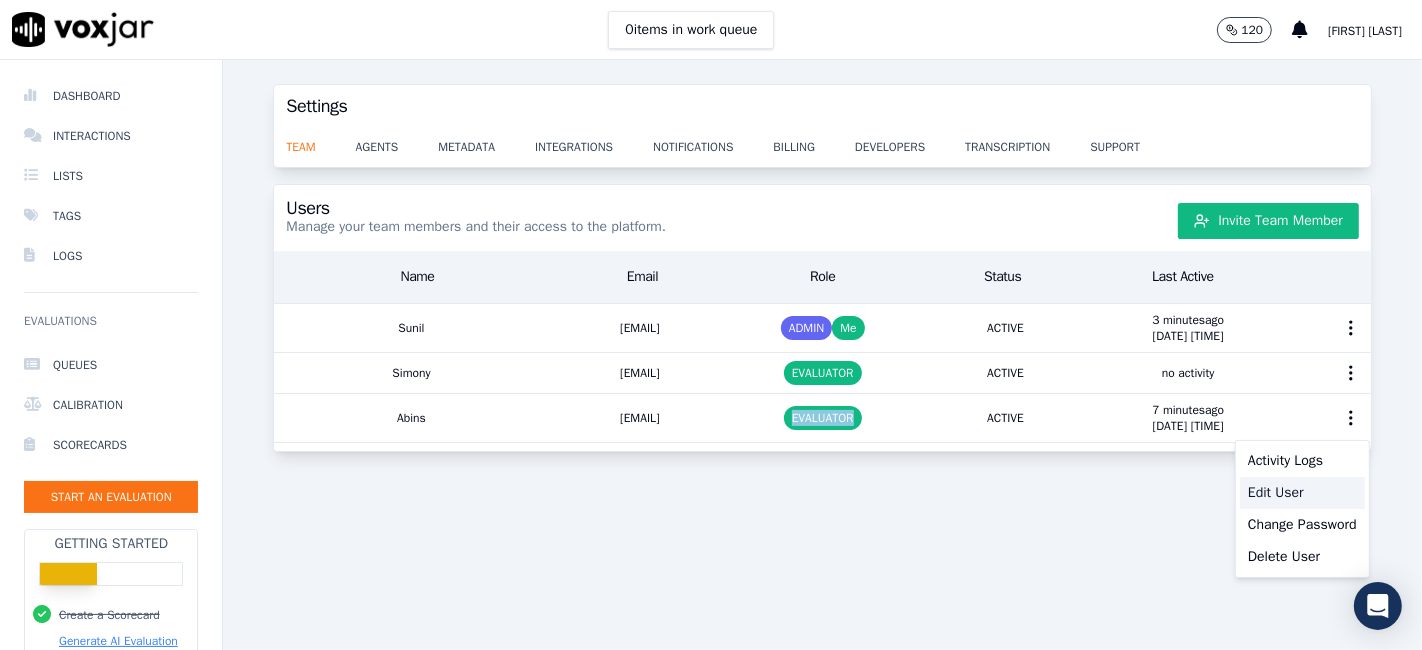 click on "Edit User" 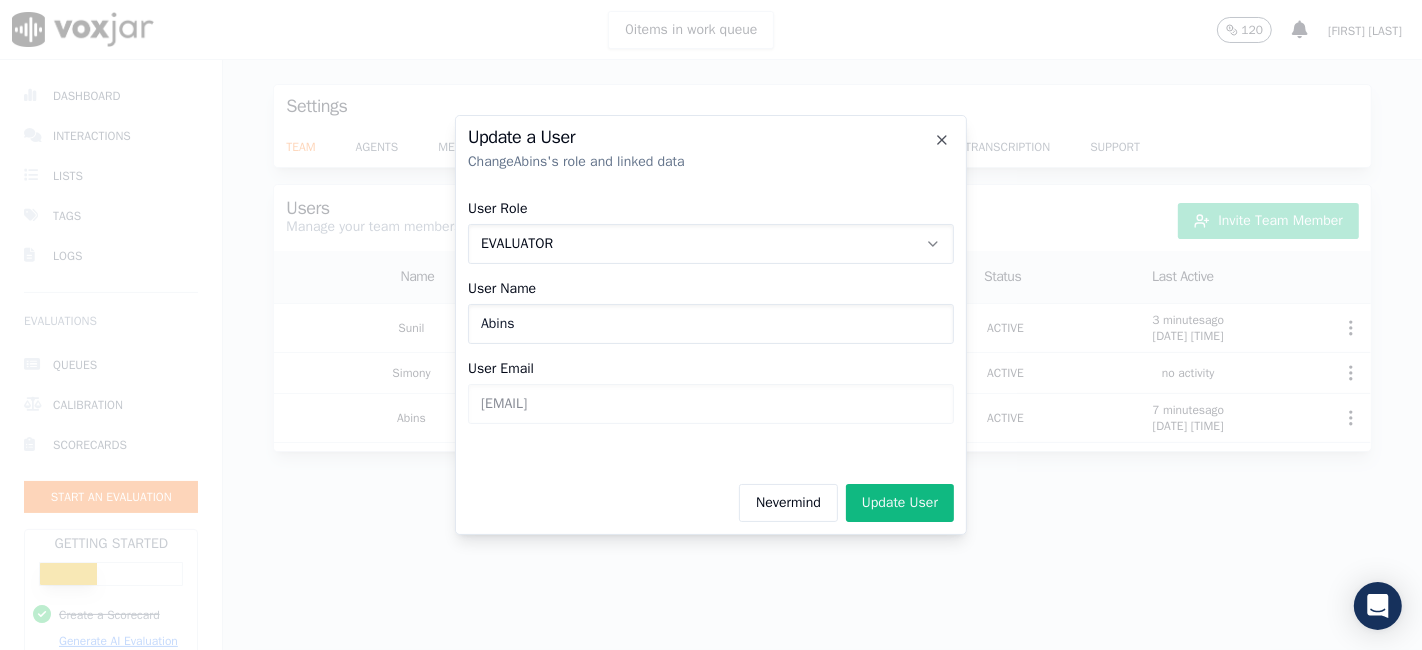 click on "EVALUATOR" 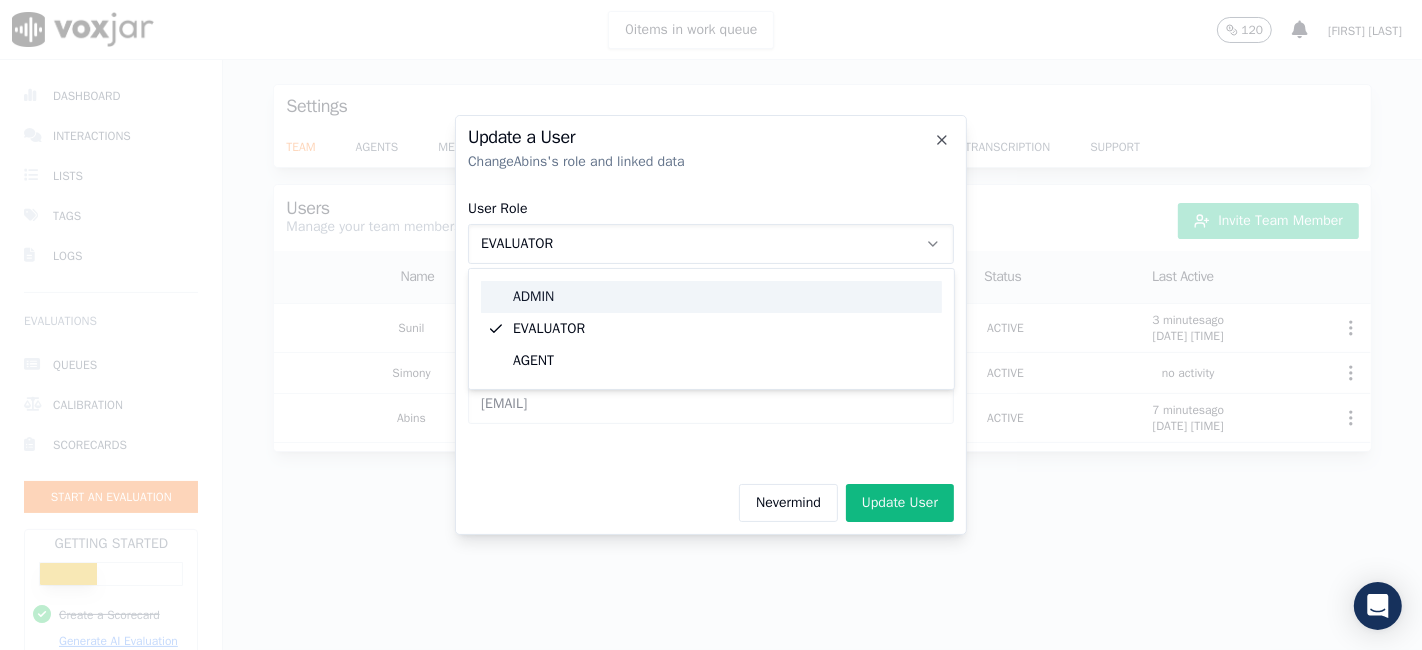 click on "ADMIN" at bounding box center [711, 297] 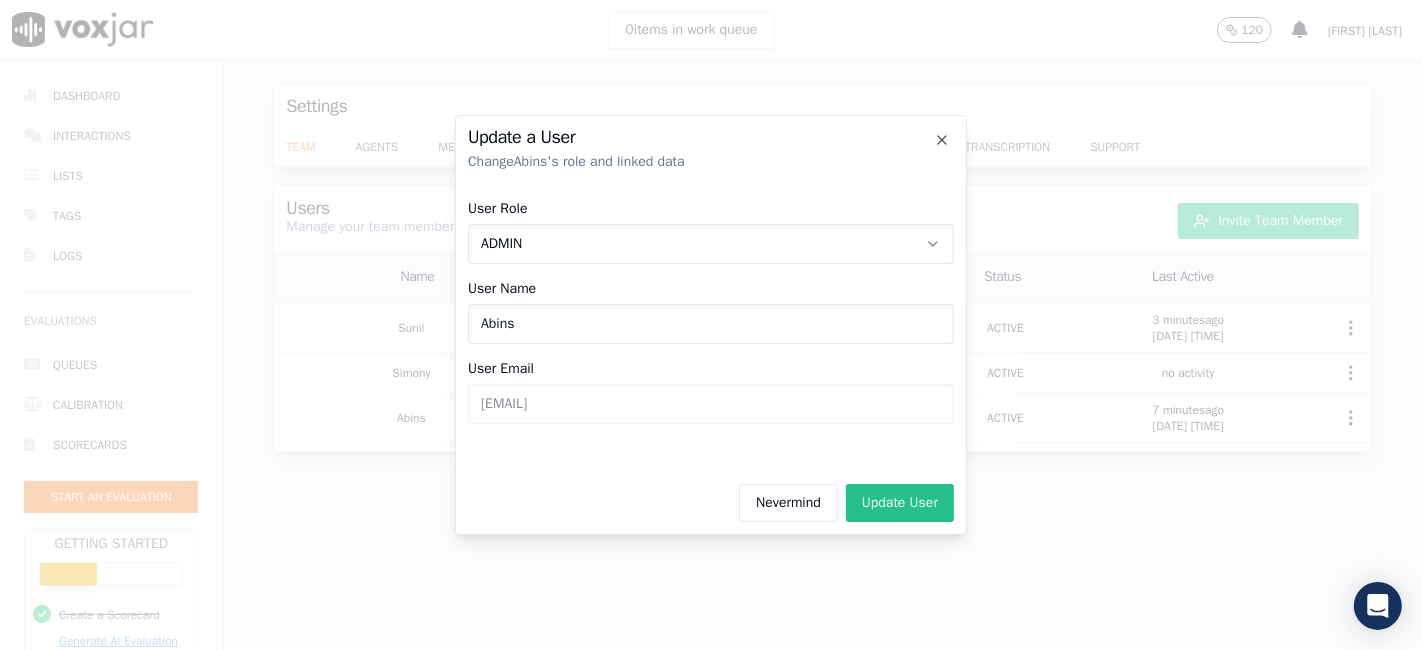click on "Update User" 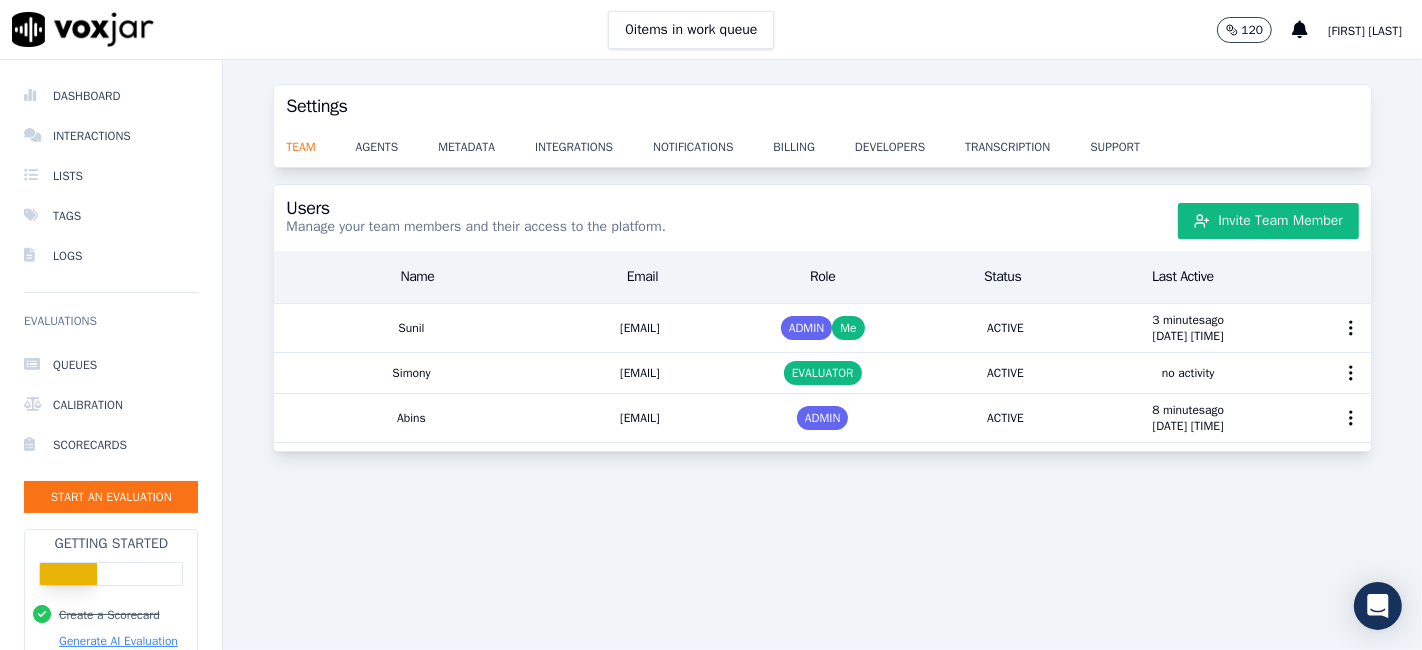 click on "Users   Manage your team members and their access to the platform.
Invite Team Member   Name   Email   Role   Status   Last Active   [FIRST]   [EMAIL]   ADMIN     Me   ACTIVE   3 minutes  ago   [DATE] [TIME]     [FIRST]   [EMAIL]   EVALUATOR       ACTIVE   no activity     [FIRST]   [EMAIL]   ADMIN       ACTIVE   8 minutes  ago   [DATE] [TIME]" at bounding box center [822, 405] 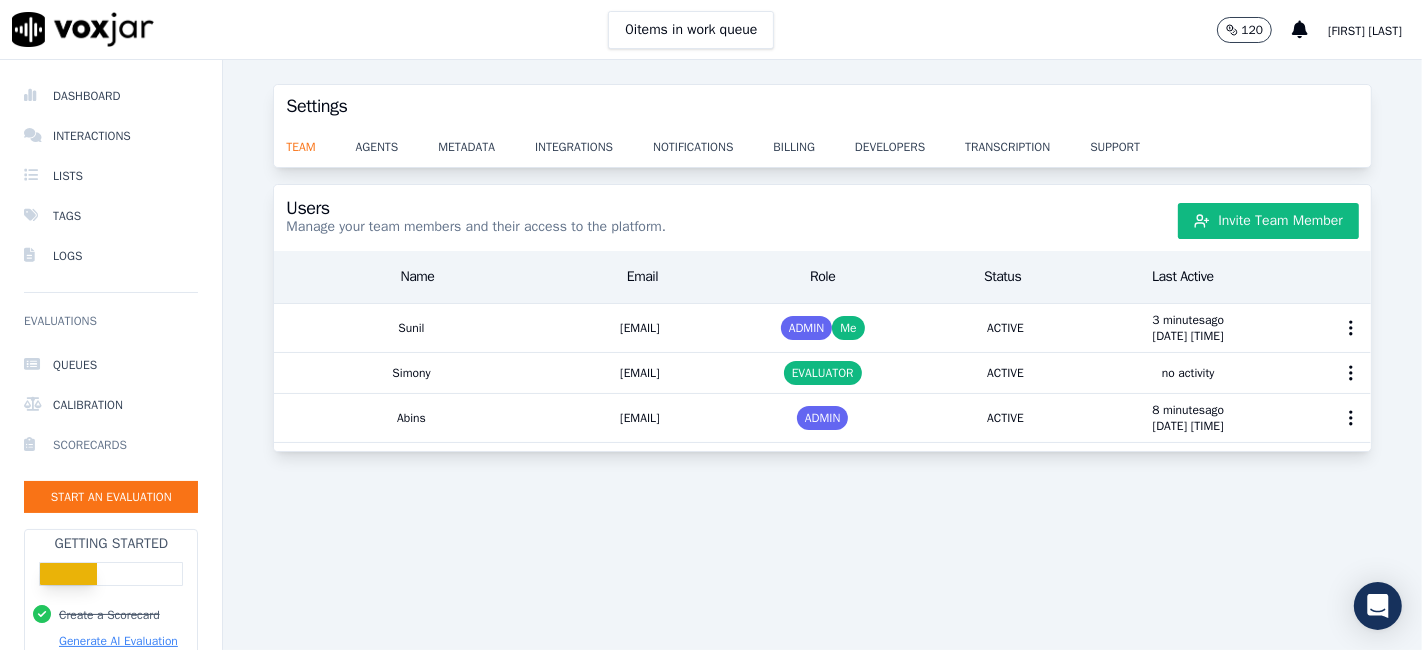 click on "Scorecards" at bounding box center [111, 445] 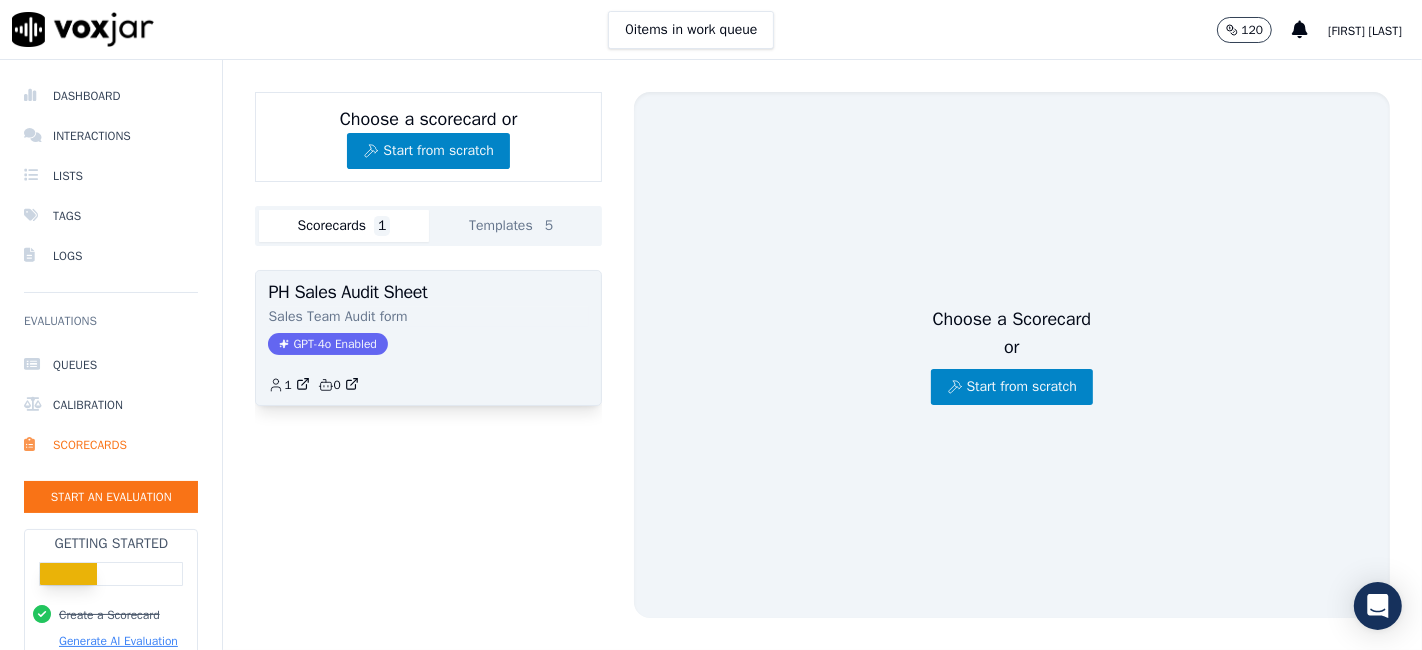click on "Sales Team Audit form" 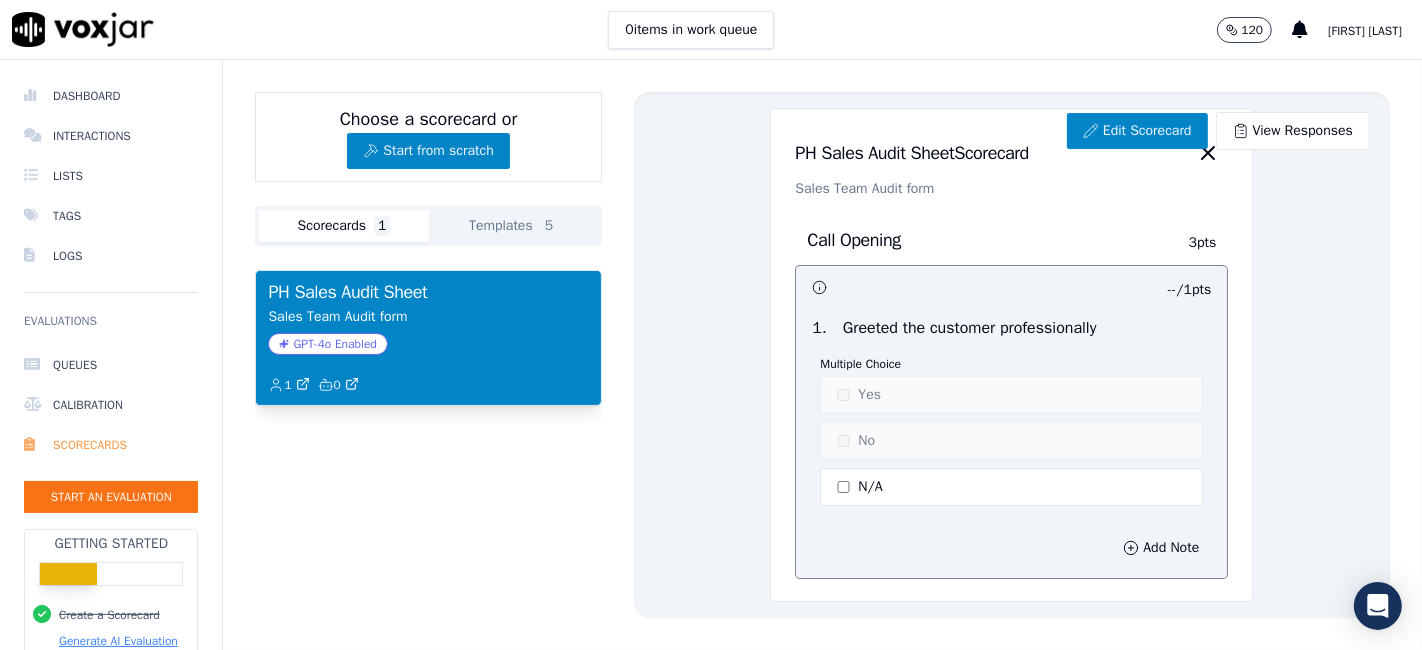 click on "Scorecards" at bounding box center (111, 445) 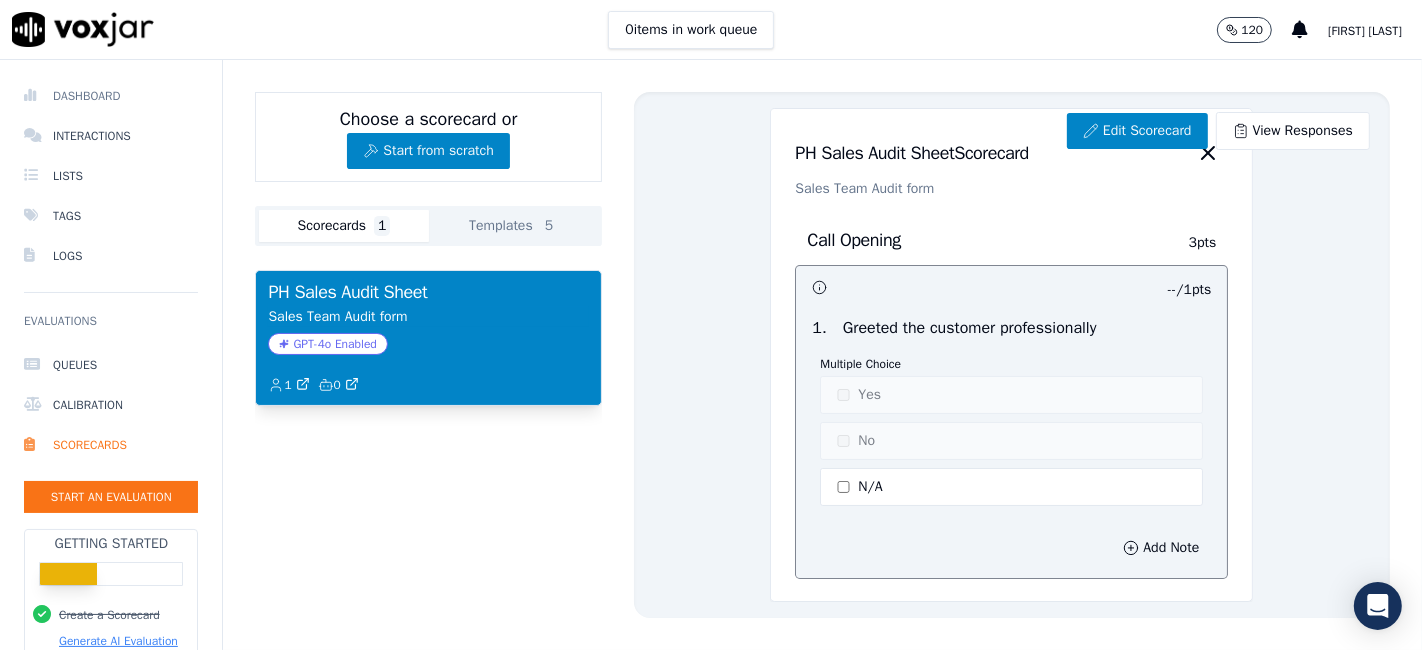 click on "Dashboard" at bounding box center (111, 96) 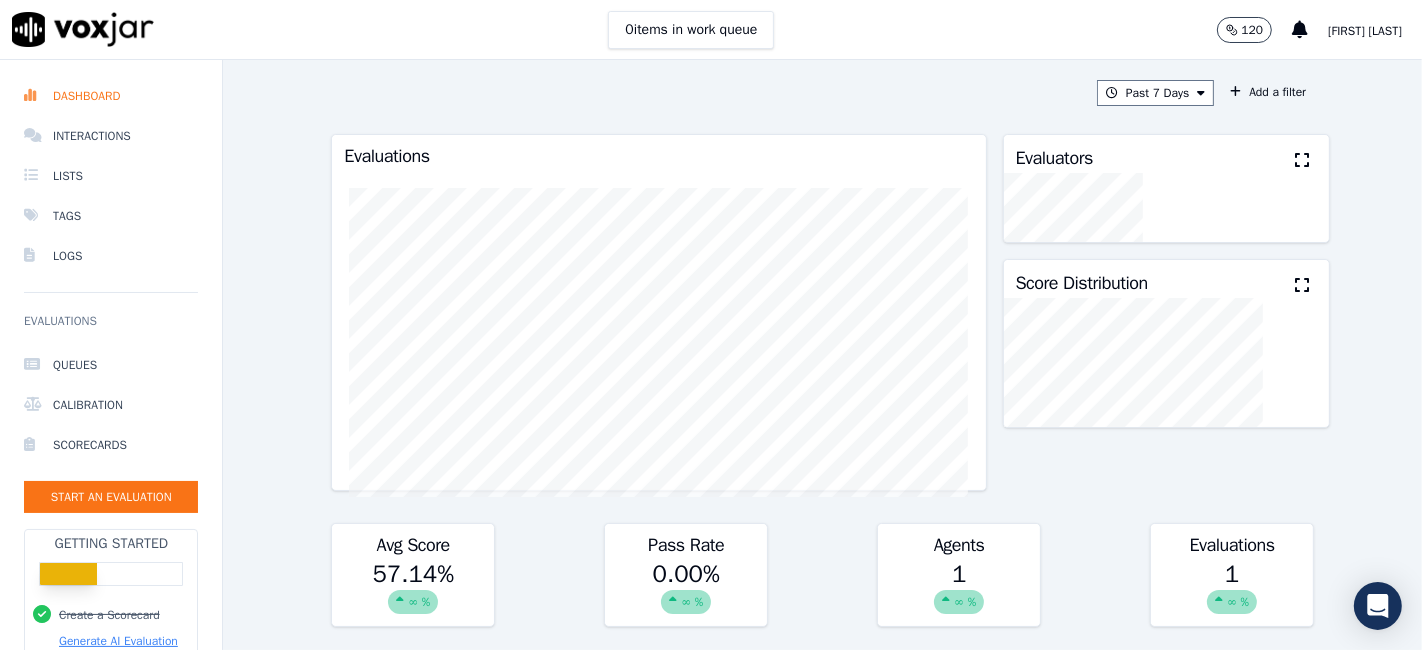 click on "Past 7 Days
Add a filter
Evaluations         Evaluators           Score Distribution             Avg Score   57.14 %
∞ %   Pass Rate   0.00 %
∞ %   Agents   1     ∞ %   Evaluations   1     ∞ %   Scores by Scorecard   Scorecards   Evals   Avg Score   Passrate     PH Sales Audit Sheet   1   57.14 %   0 %   export       Agent Leaderboard     Agents   Evals   Avg Score   Passrate   Recent Evals   [FIRST] [LAST]   1   57.14 %   0 %" 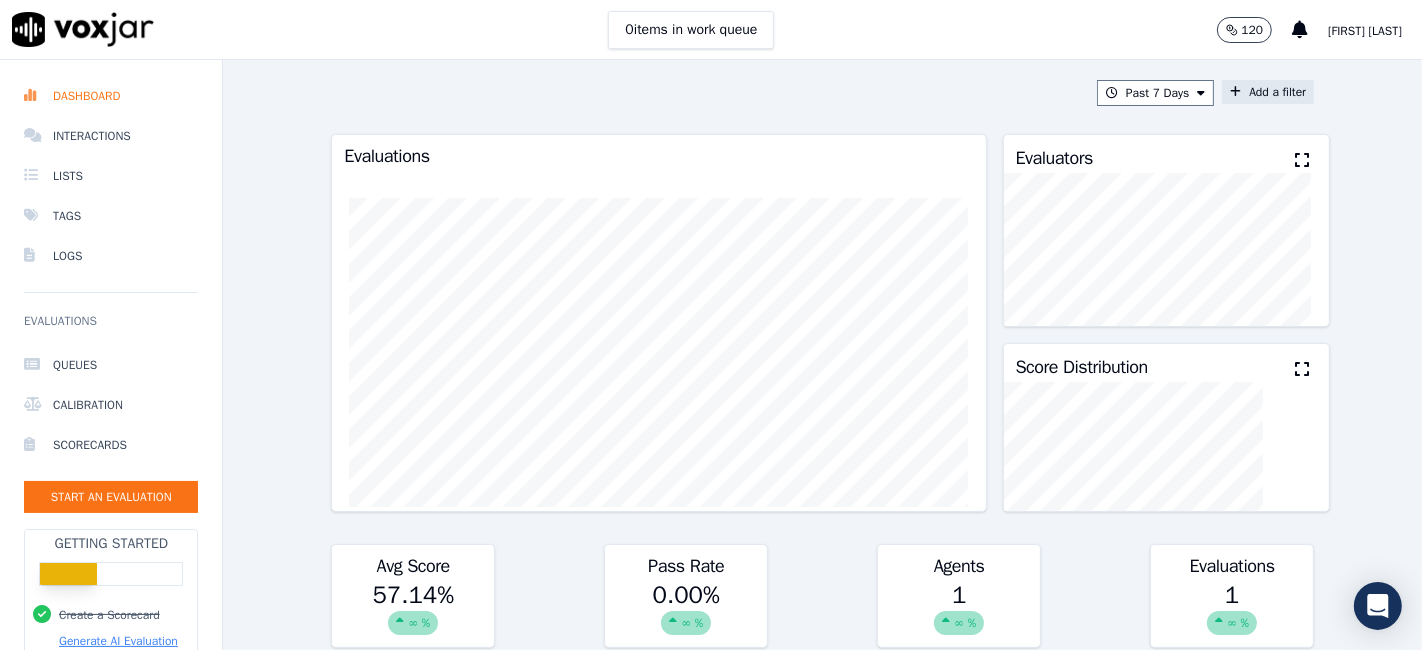 click on "Add a filter" at bounding box center [1268, 92] 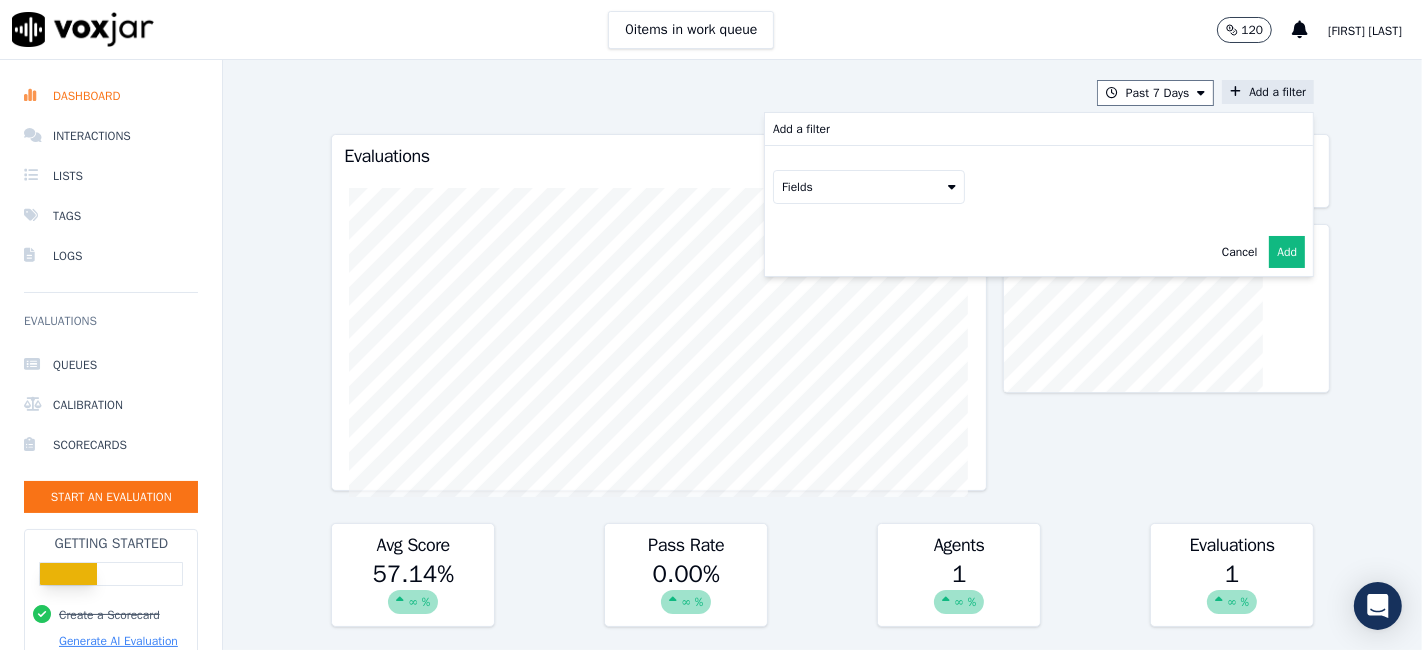 click at bounding box center [952, 187] 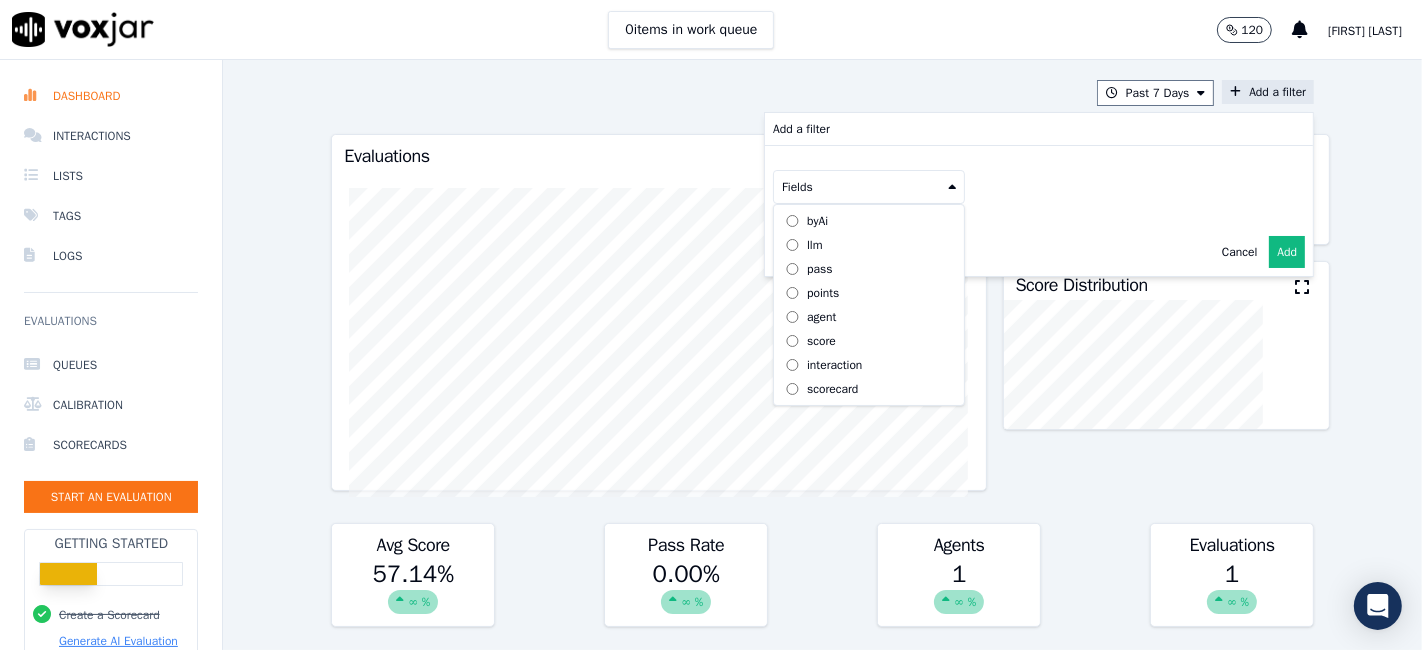 scroll, scrollTop: 17, scrollLeft: 0, axis: vertical 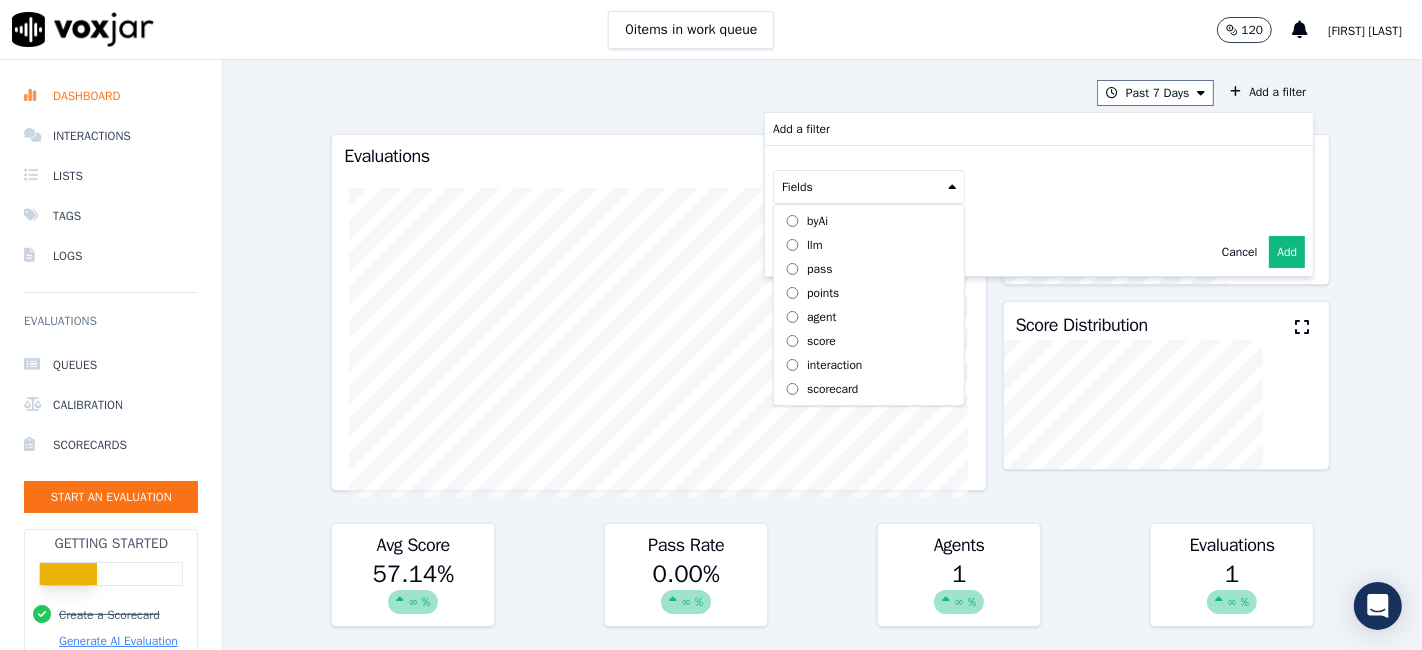 click on "Past 7 Days
Add a filter
Add a filter       Fields       byAi     llm     pass     points     agent     score     interaction     scorecard         Cancel   Add     Evaluations         Evaluators           Score Distribution             Avg Score   57.14 %
∞ %   Pass Rate   0.00 %
∞ %   Agents   1     ∞ %   Evaluations   1     ∞ %   Scores by Scorecard   Scorecards   Evals   Avg Score   Passrate     PH Sales Audit Sheet   1   57.14 %   0 %   export       Agent Leaderboard     Agents   Evals   Avg Score   Passrate   Recent Evals   [FIRST] [LAST]   1   57.14 %   0 %" 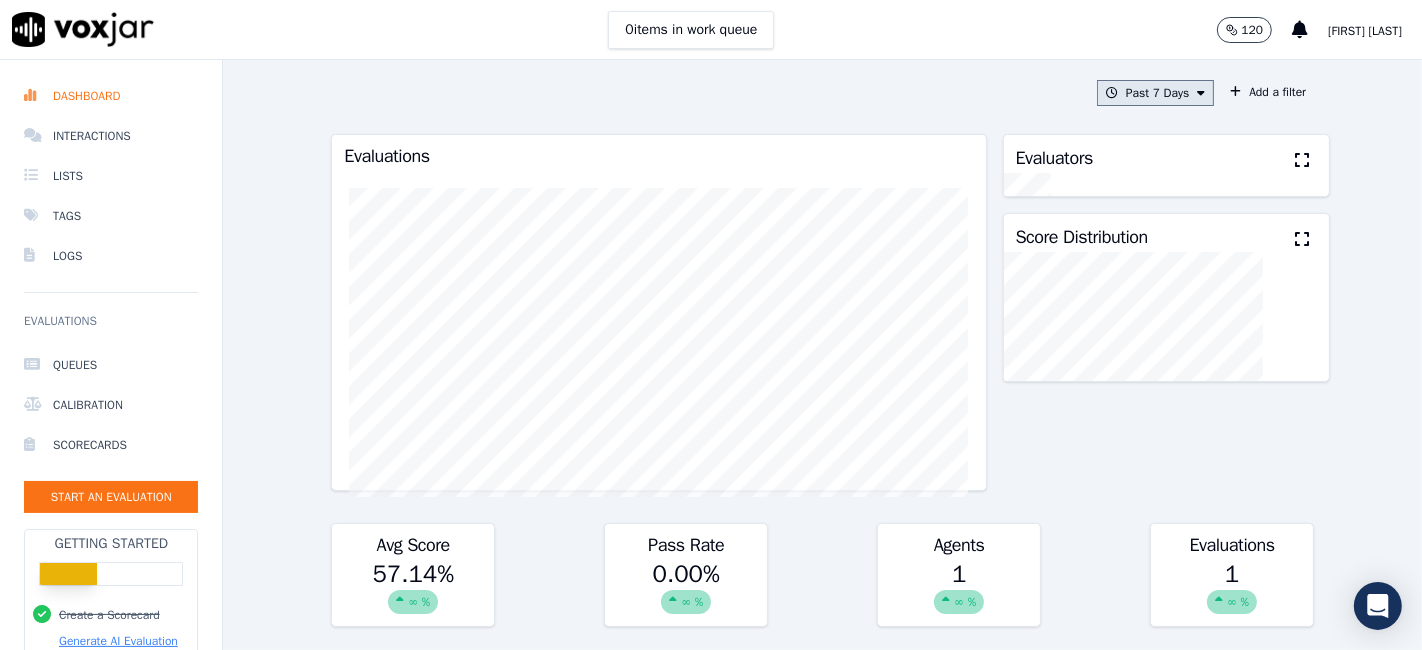 click on "Past 7 Days" at bounding box center [1155, 93] 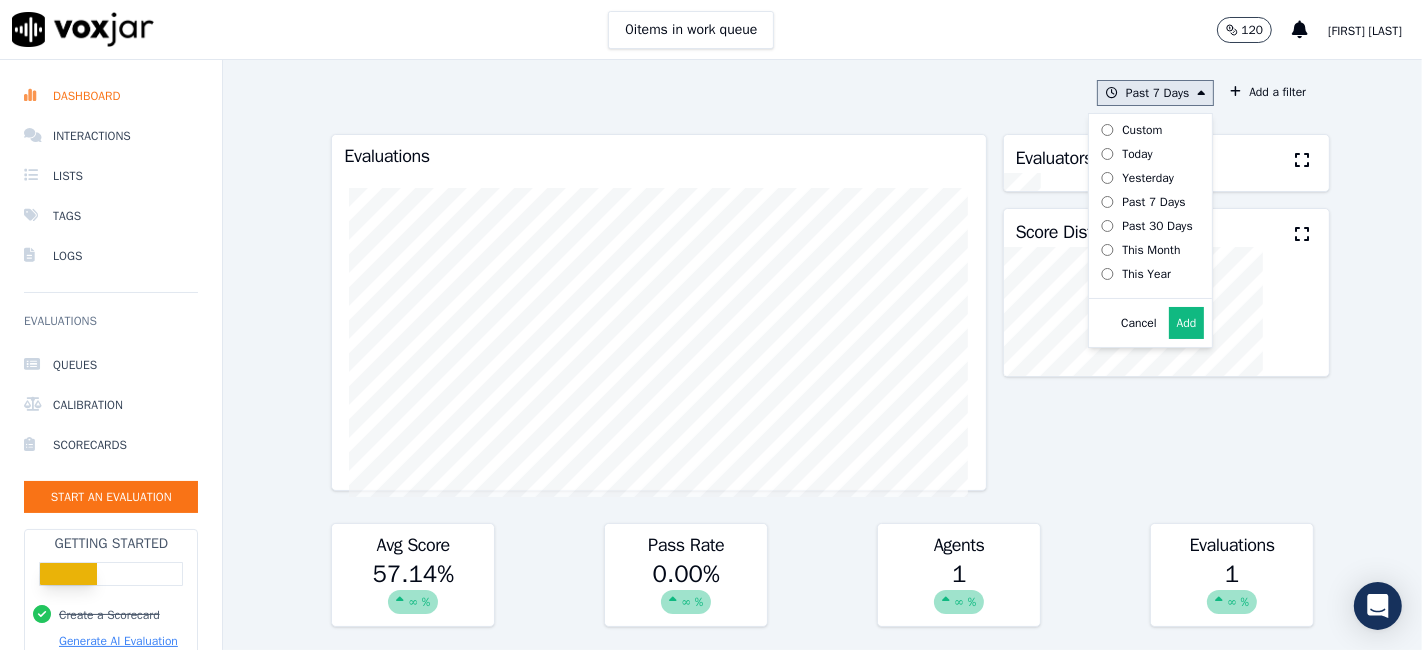 click on "Today" at bounding box center [1137, 154] 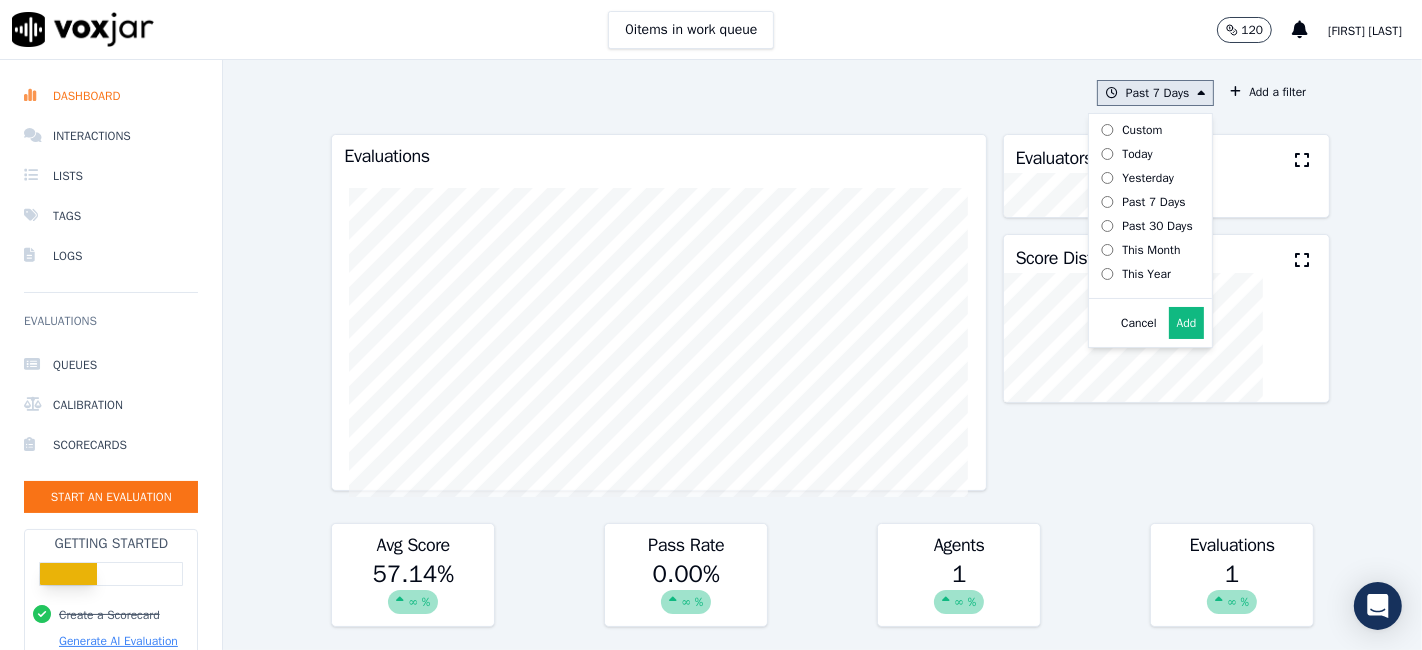 click on "Past 30 Days" at bounding box center [1157, 226] 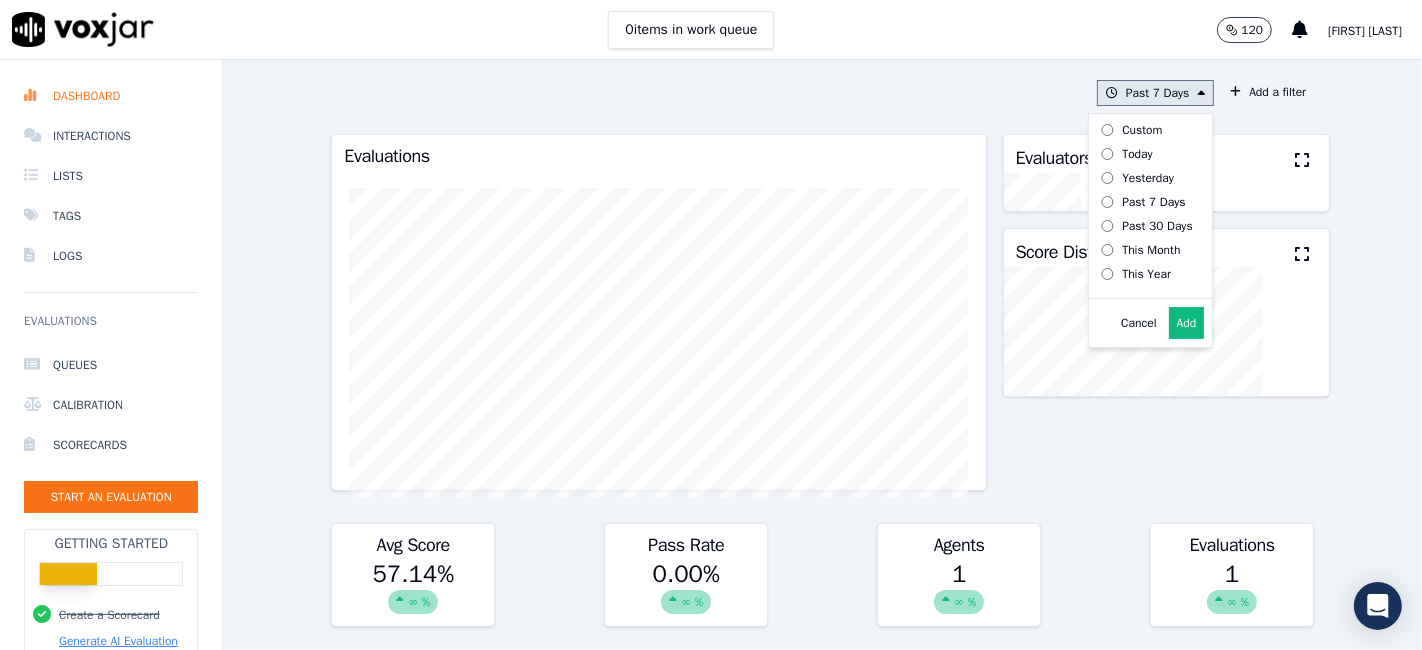 click on "Today" at bounding box center [1137, 154] 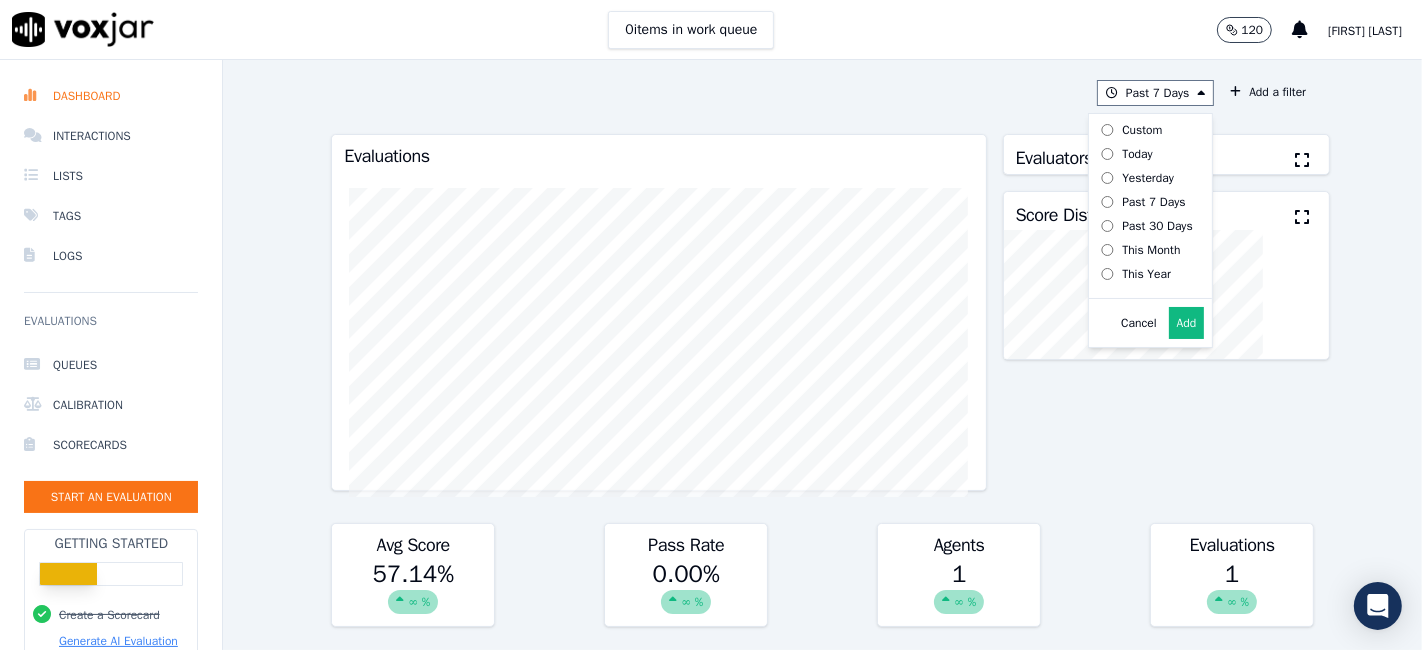 click on "Past 7 Days       Custom     Today     Yesterday     Past 7 Days     Past 30 Days     This Month     This Year         Cancel   Add
Add a filter
Evaluations         Evaluators           Score Distribution             Avg Score   57.14 %
∞ %   Pass Rate   0.00 %
∞ %   Agents   1     ∞ %   Evaluations   1     ∞ %   Scores by Scorecard   Scorecards   Evals   Avg Score   Passrate     PH Sales Audit Sheet   1   57.14 %   0 %   export       Agent Leaderboard     Agents   Evals   Avg Score   Passrate   Recent Evals   [FIRST] [LAST]   1   57.14 %   0 %" 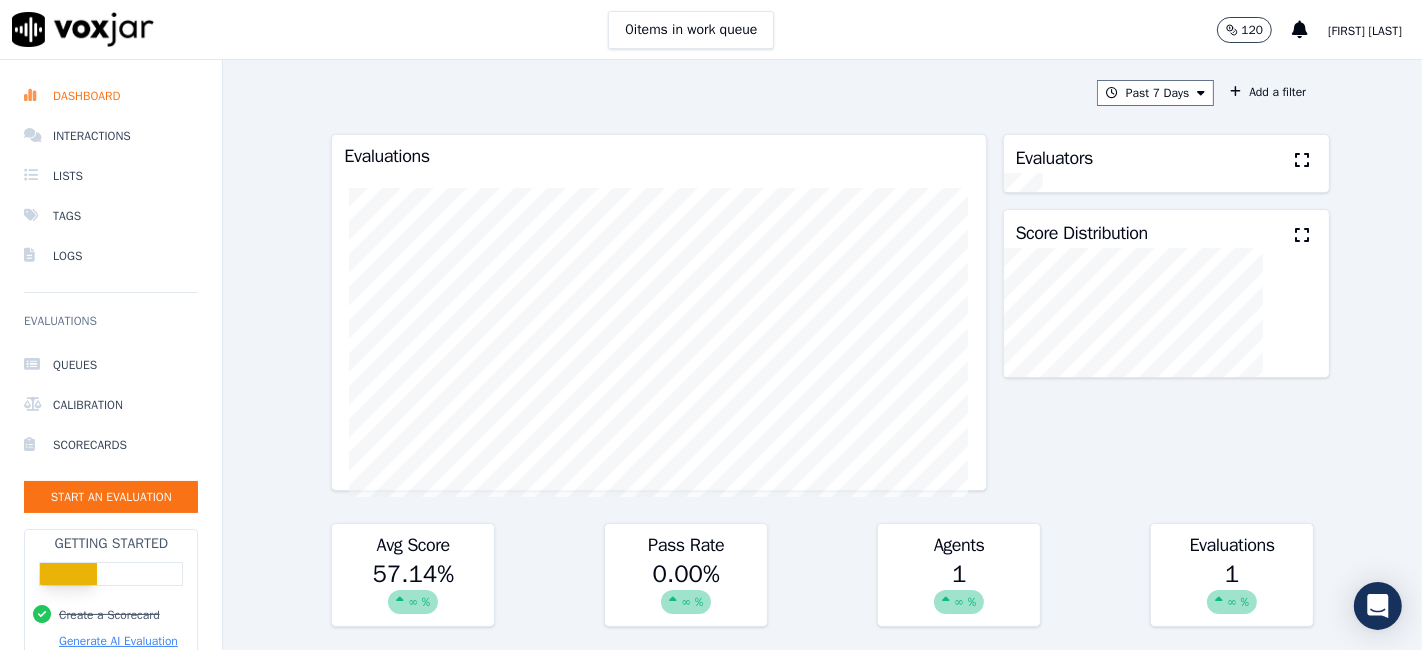click on "Evaluators" at bounding box center (1167, 154) 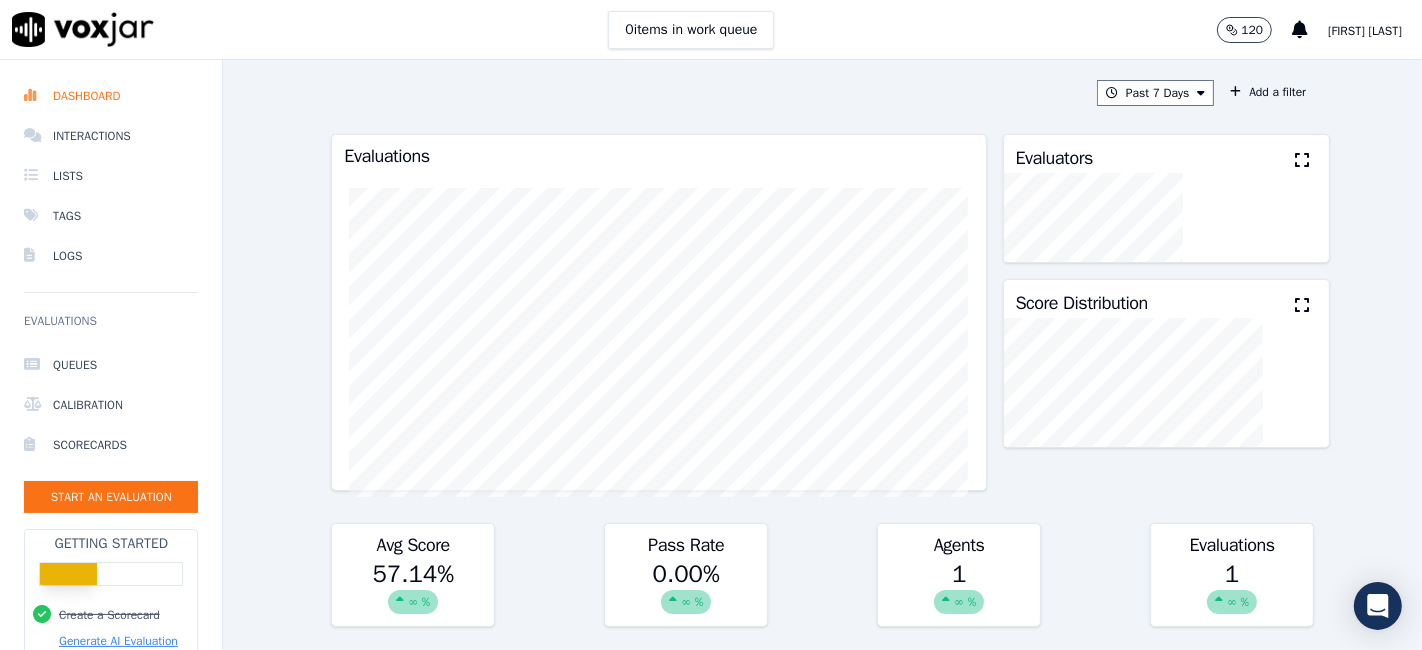 click at bounding box center [1302, 160] 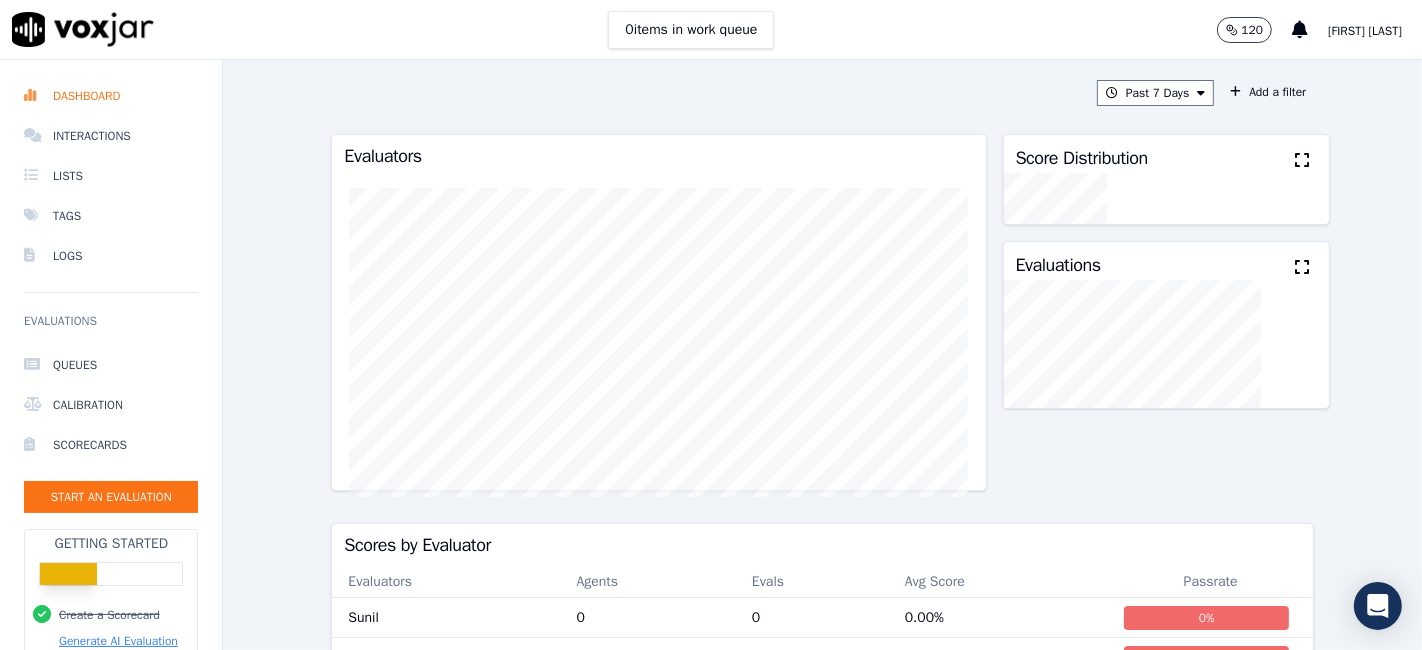 click at bounding box center [1167, 344] 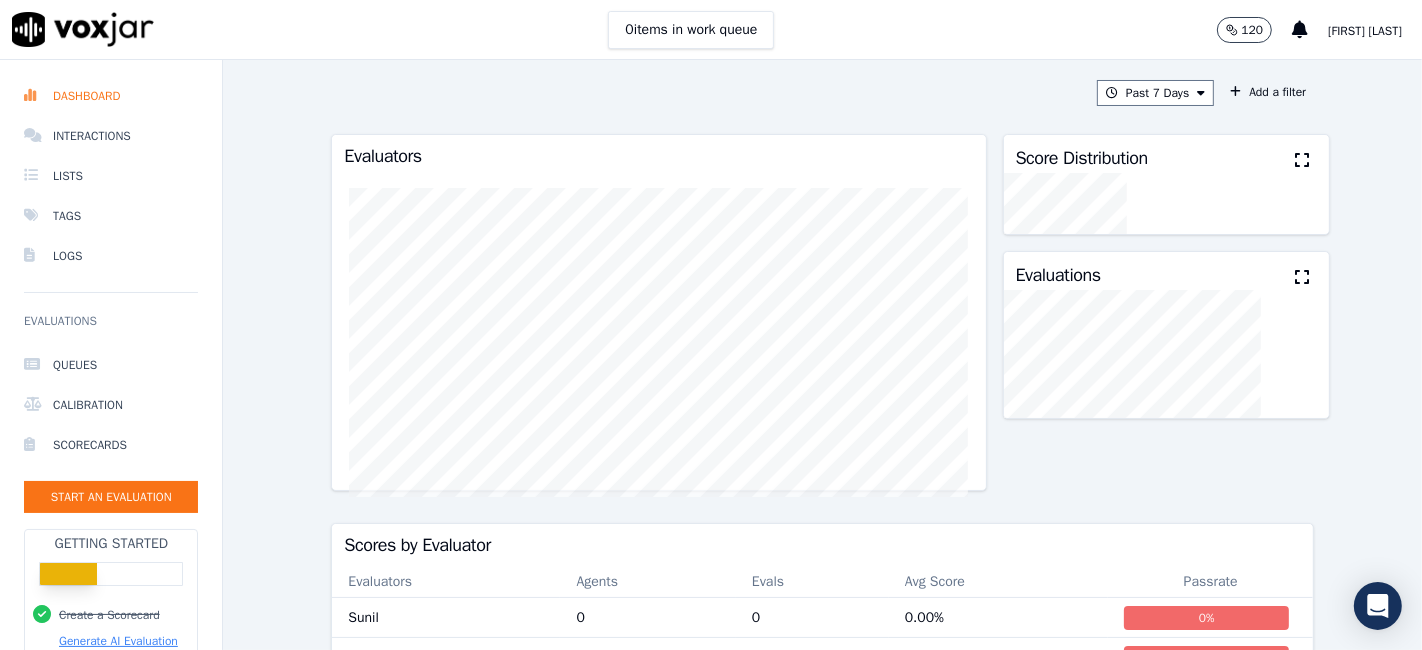 click at bounding box center [1167, 203] 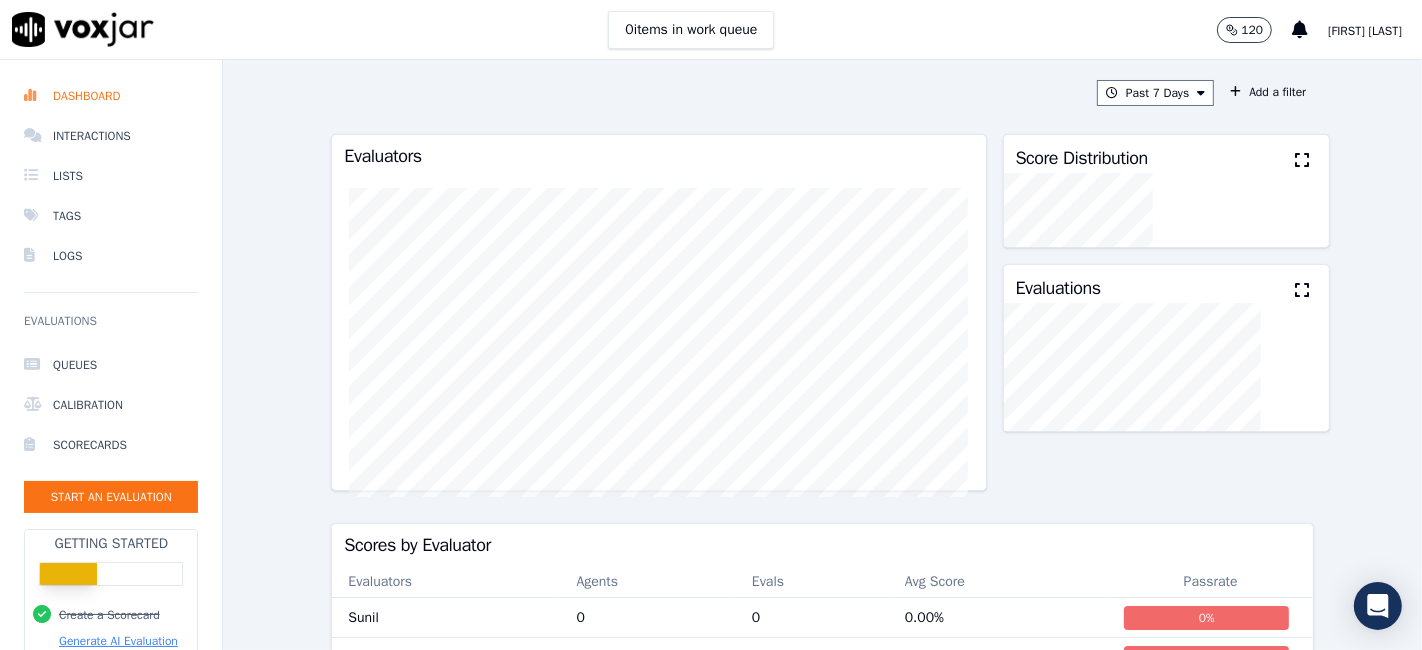 click on "Past 7 Days
Add a filter
Evaluators         Score Distribution           Evaluations               Scores by Evaluator   Evaluators   Agents   Evals   Avg Score   Passrate   Sunil   0   0   0.00 %   0 %   Abins   1   1   57.14 %   0 %   Simony   0   0   0.00 %   0 %" at bounding box center [822, 355] 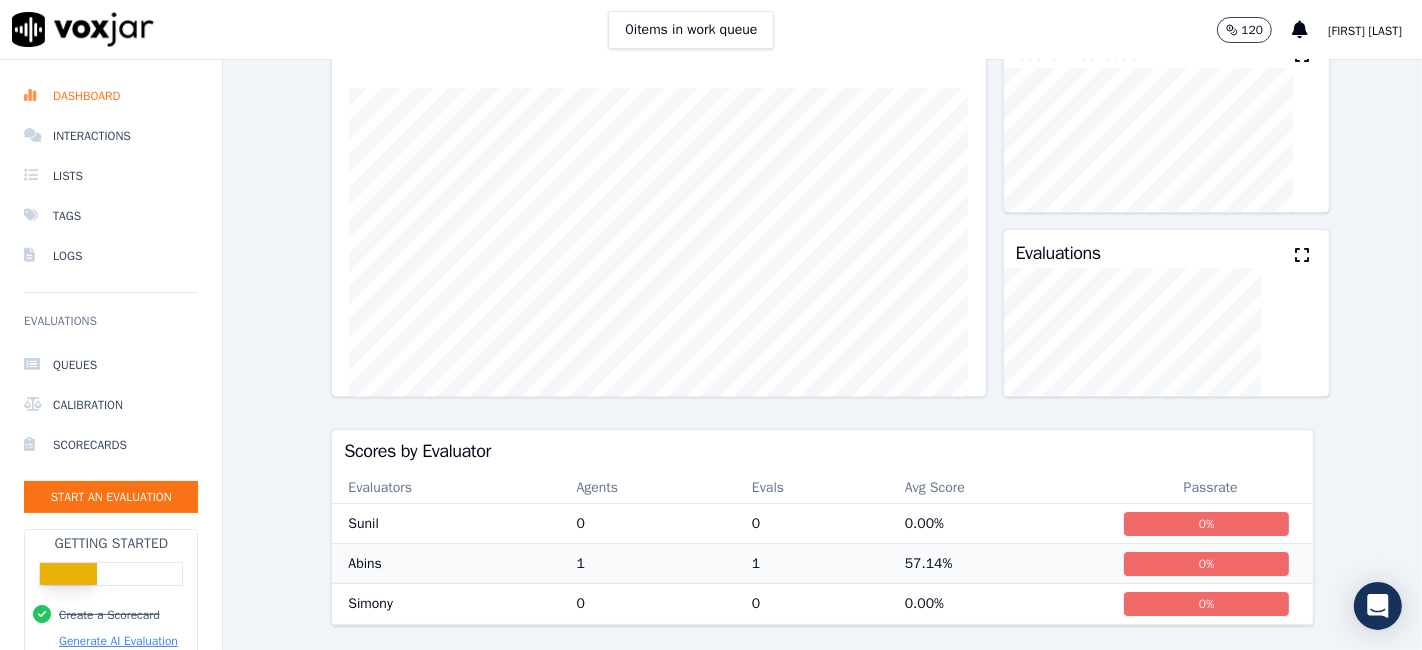 scroll, scrollTop: 142, scrollLeft: 0, axis: vertical 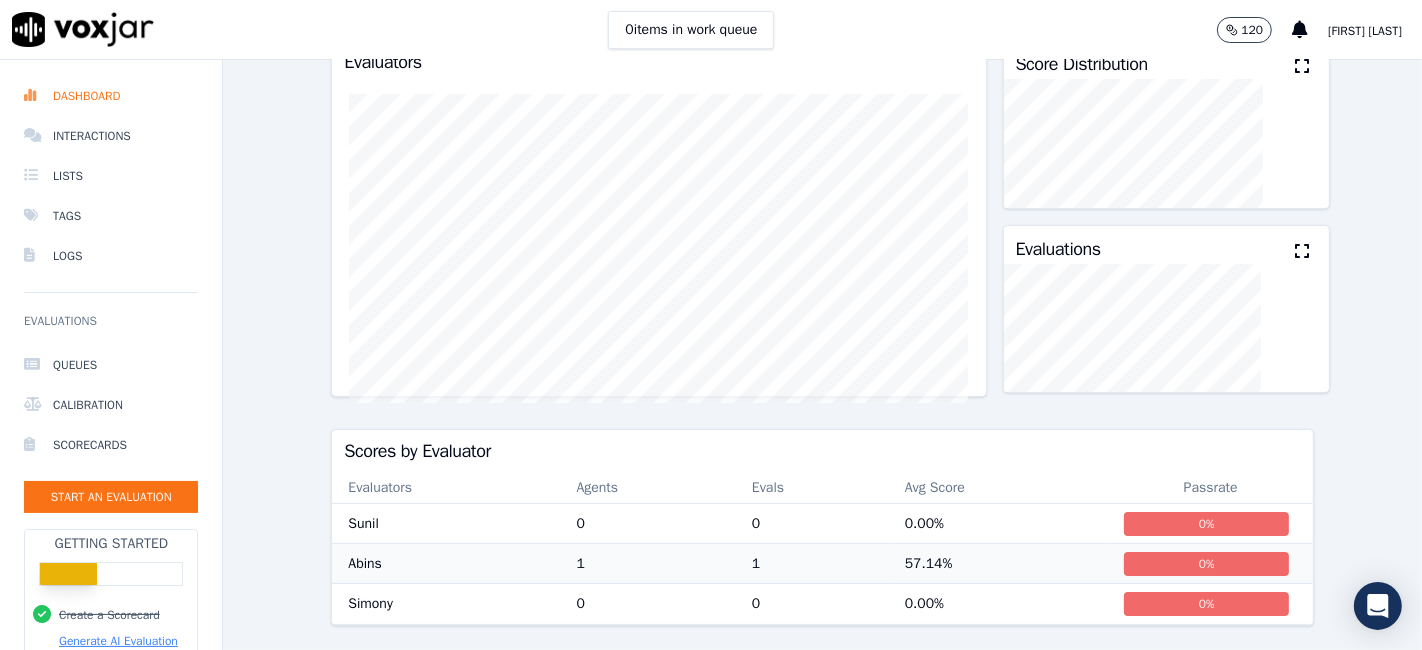 click on "57.14 %" at bounding box center (999, 564) 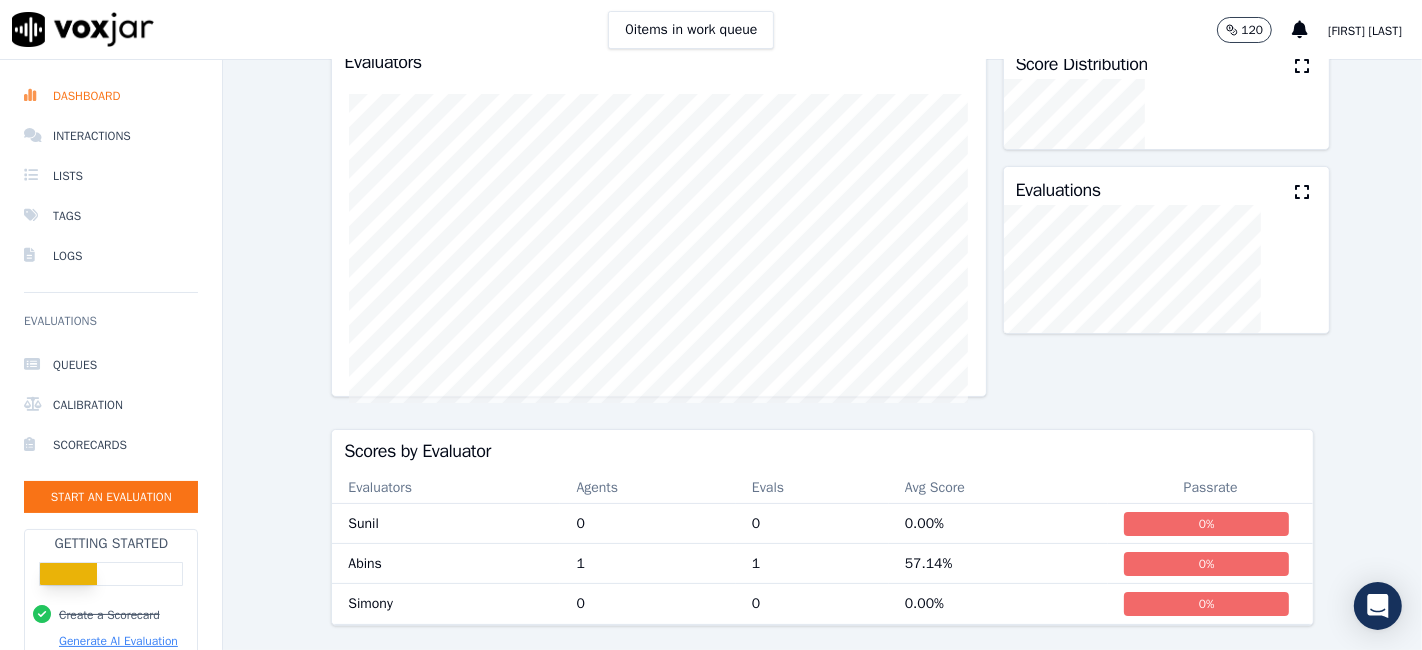 click on "Past 7 Days
Add a filter
Evaluators         Score Distribution           Evaluations               Scores by Evaluator   Evaluators   Agents   Evals   Avg Score   Passrate   Sunil   0   0   0.00 %   0 %   Abins   1   1   57.14 %   0 %   Simony   0   0   0.00 %   0 %" 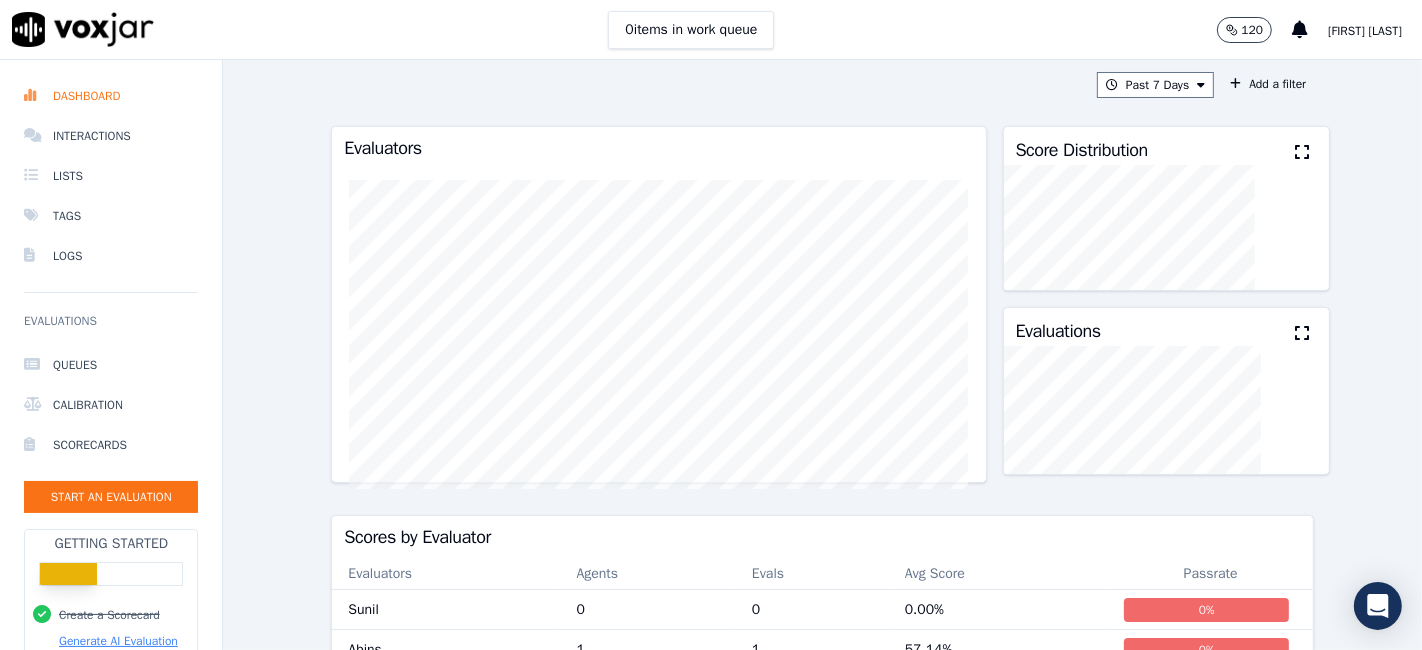 scroll, scrollTop: 0, scrollLeft: 0, axis: both 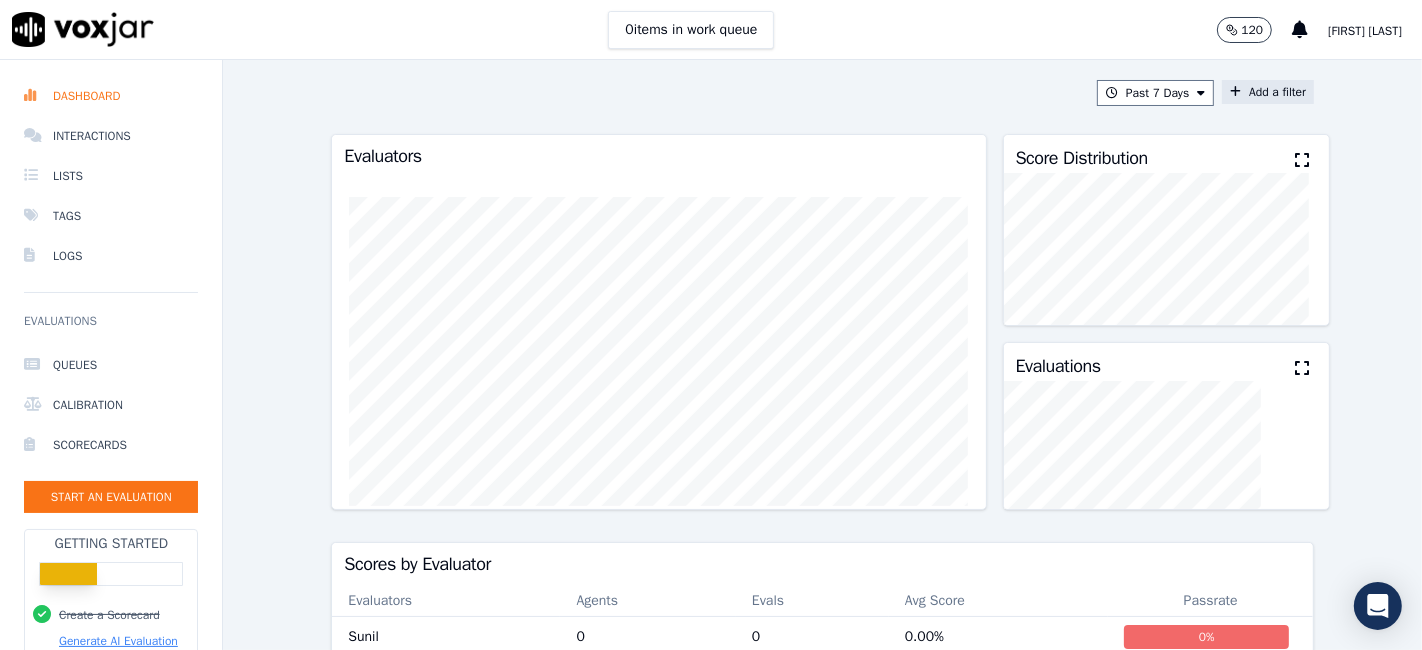 click on "Add a filter" at bounding box center (1268, 92) 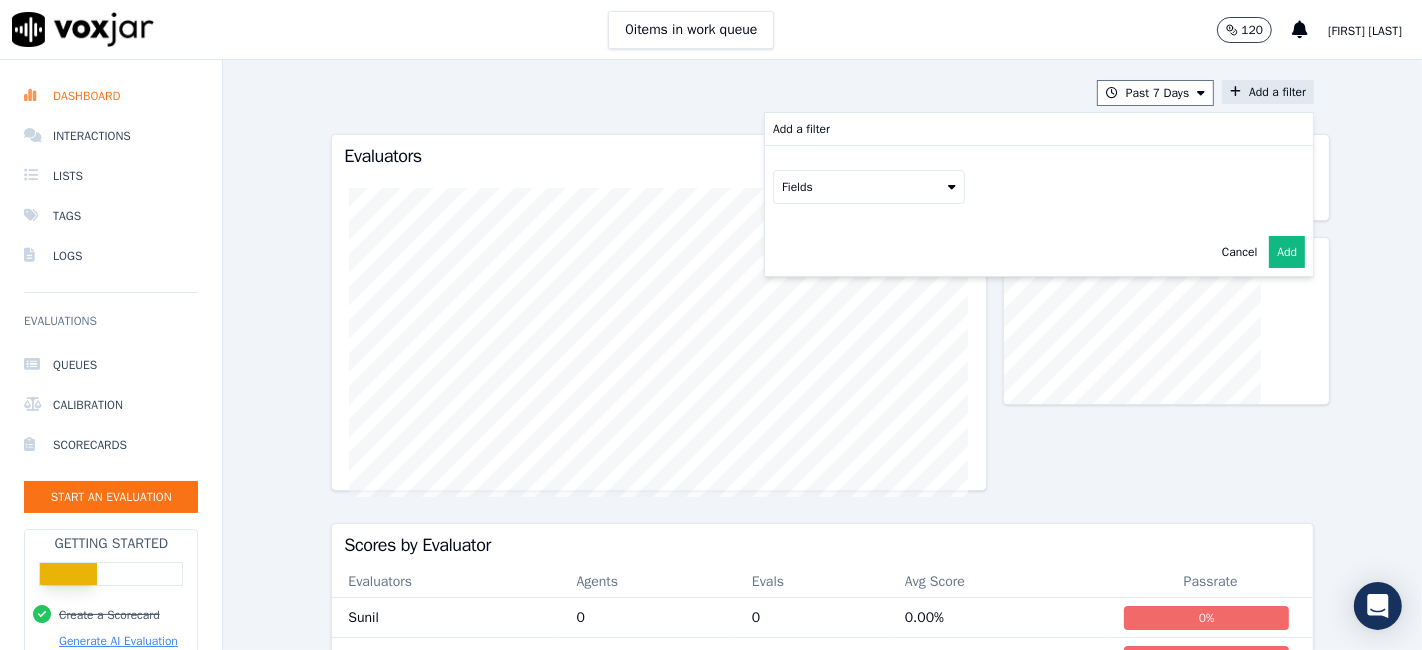 click on "Fields" at bounding box center (869, 187) 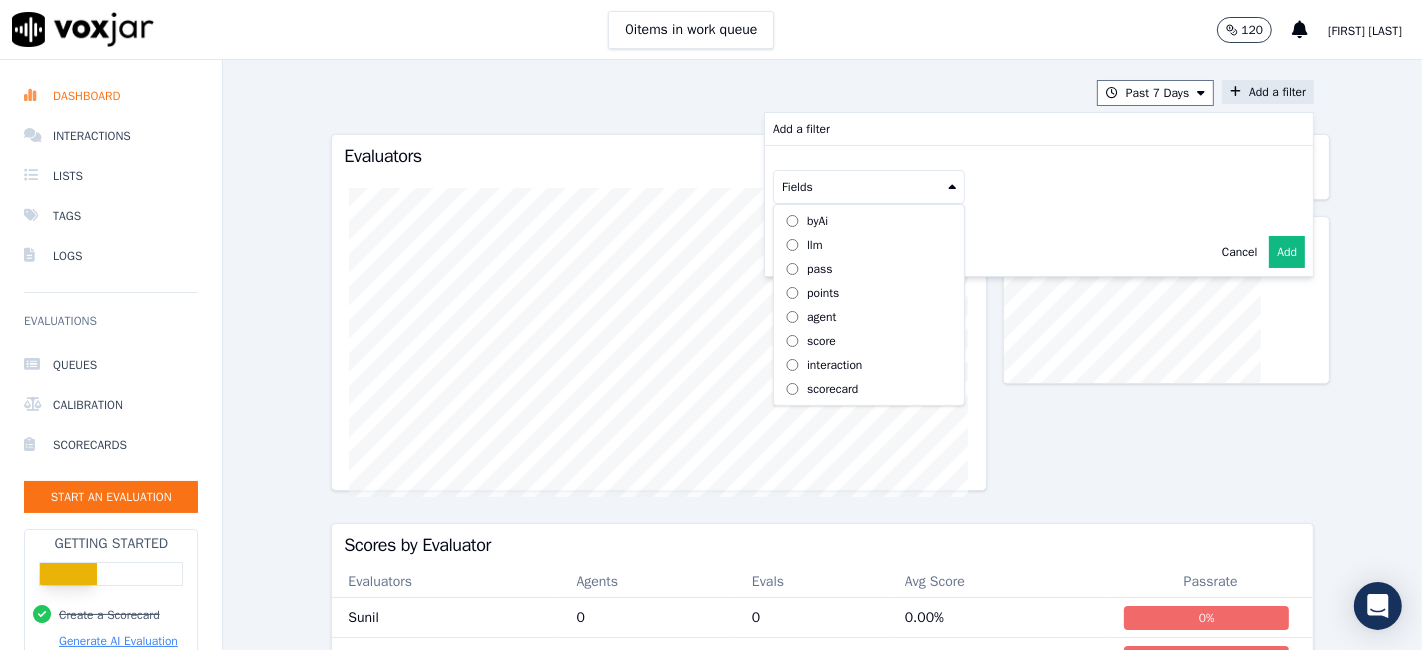 click on "points" at bounding box center (823, 293) 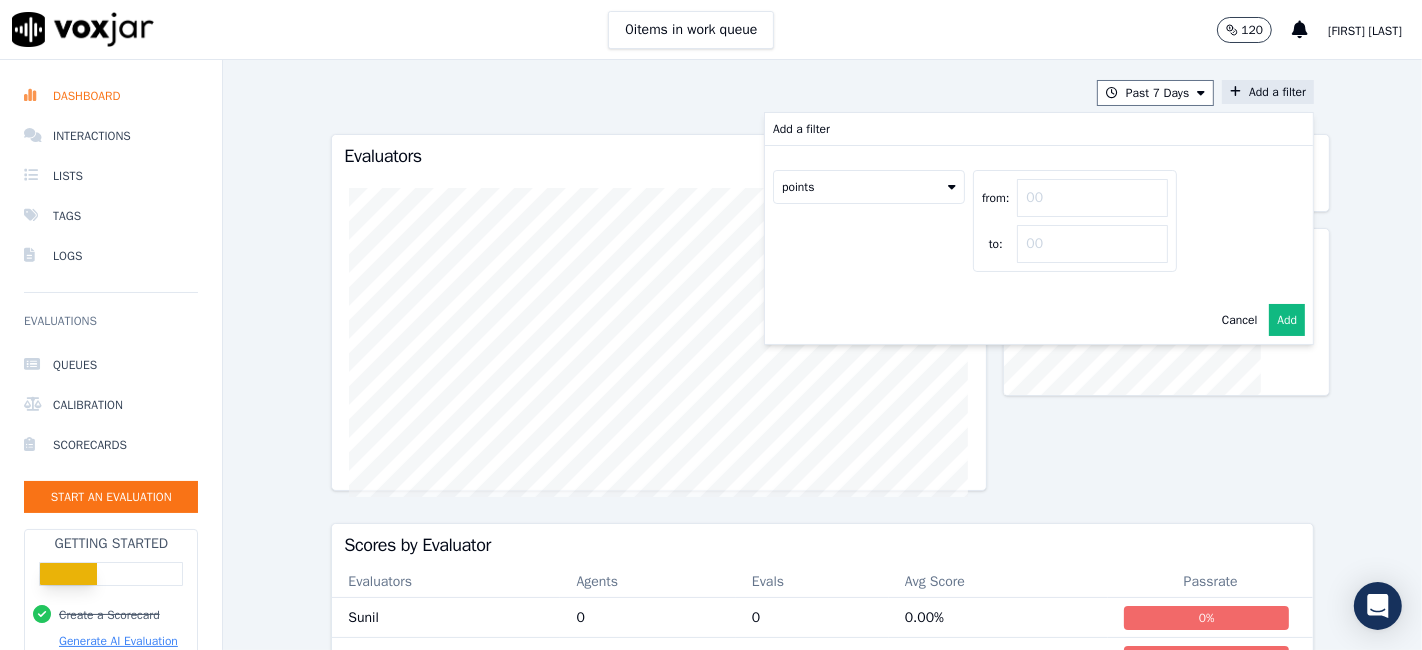 click on "points" at bounding box center [869, 187] 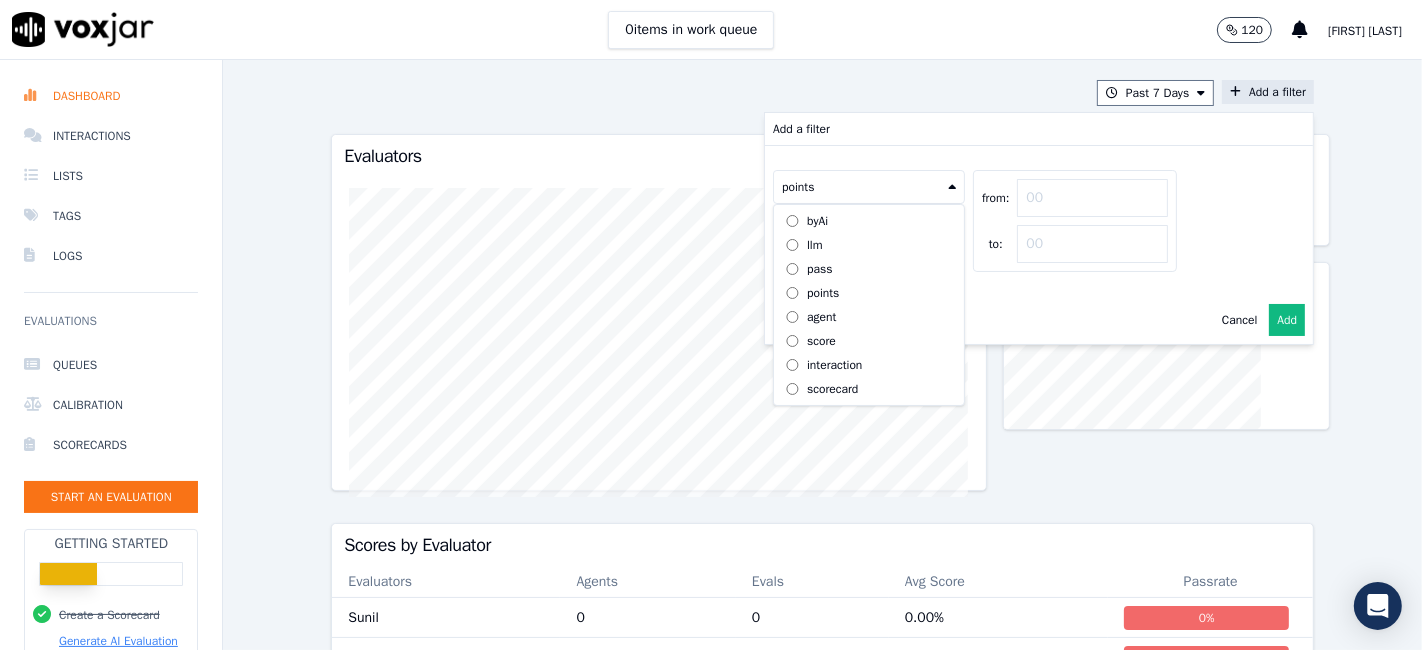 click on "score" at bounding box center (821, 341) 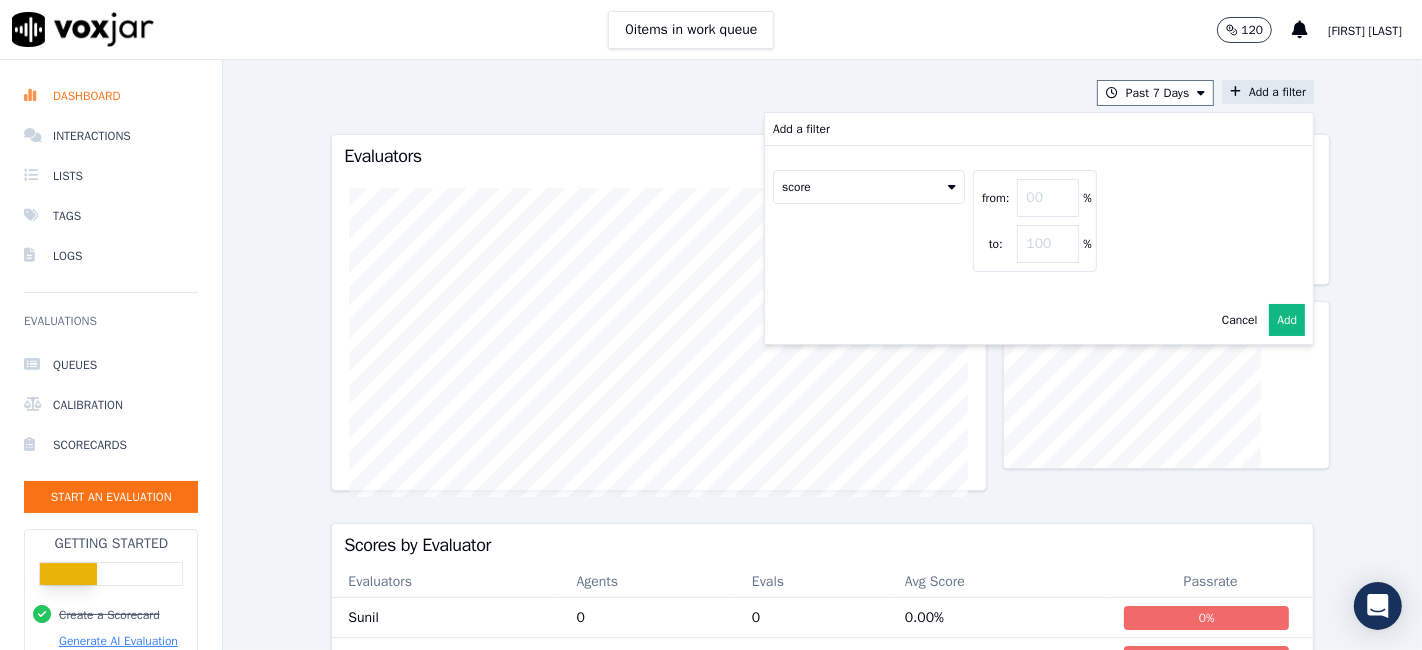 click on "score" at bounding box center (869, 187) 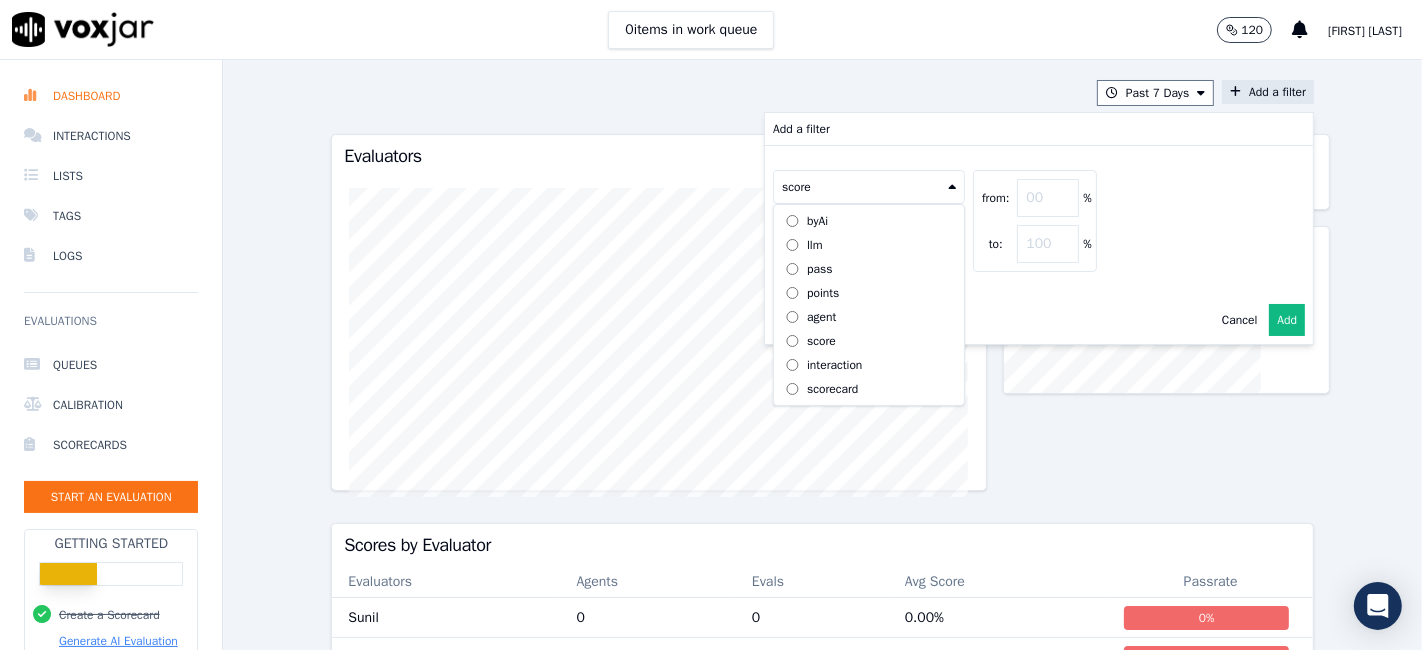 click on "byAi" at bounding box center [869, 221] 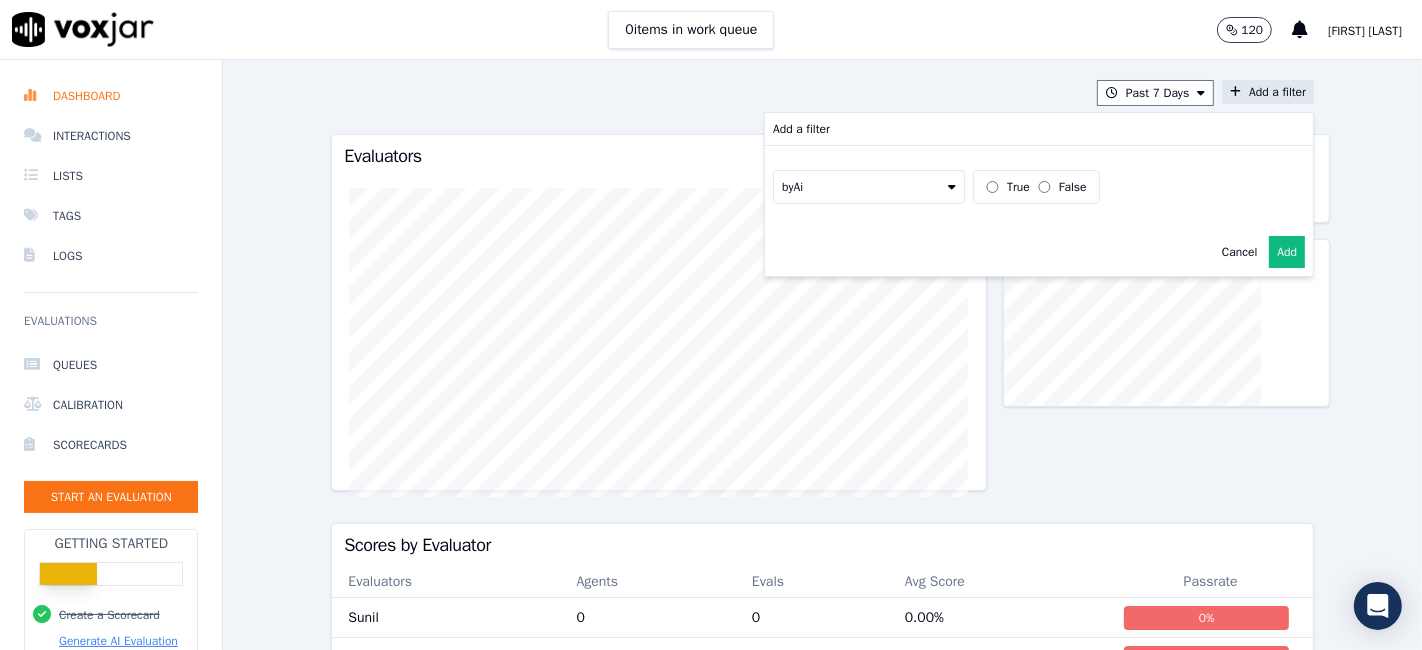 click on "byAi" at bounding box center [869, 187] 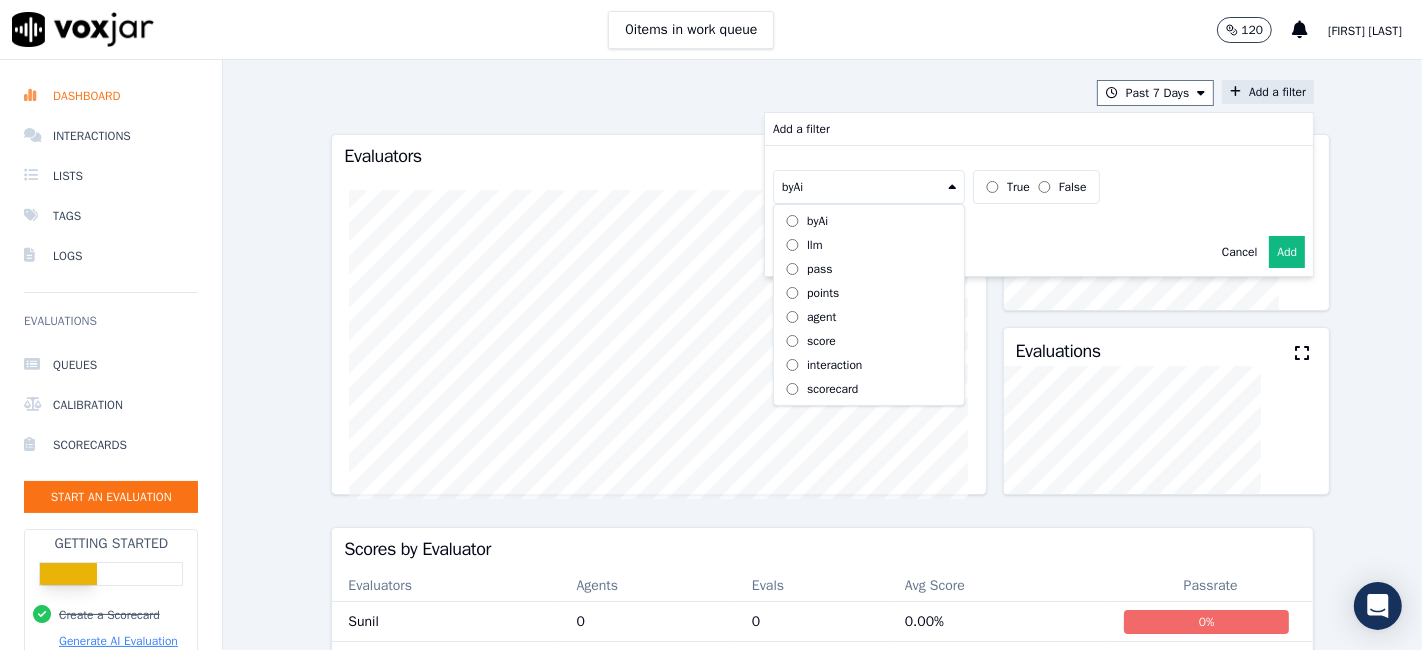 click on "llm" at bounding box center [869, 245] 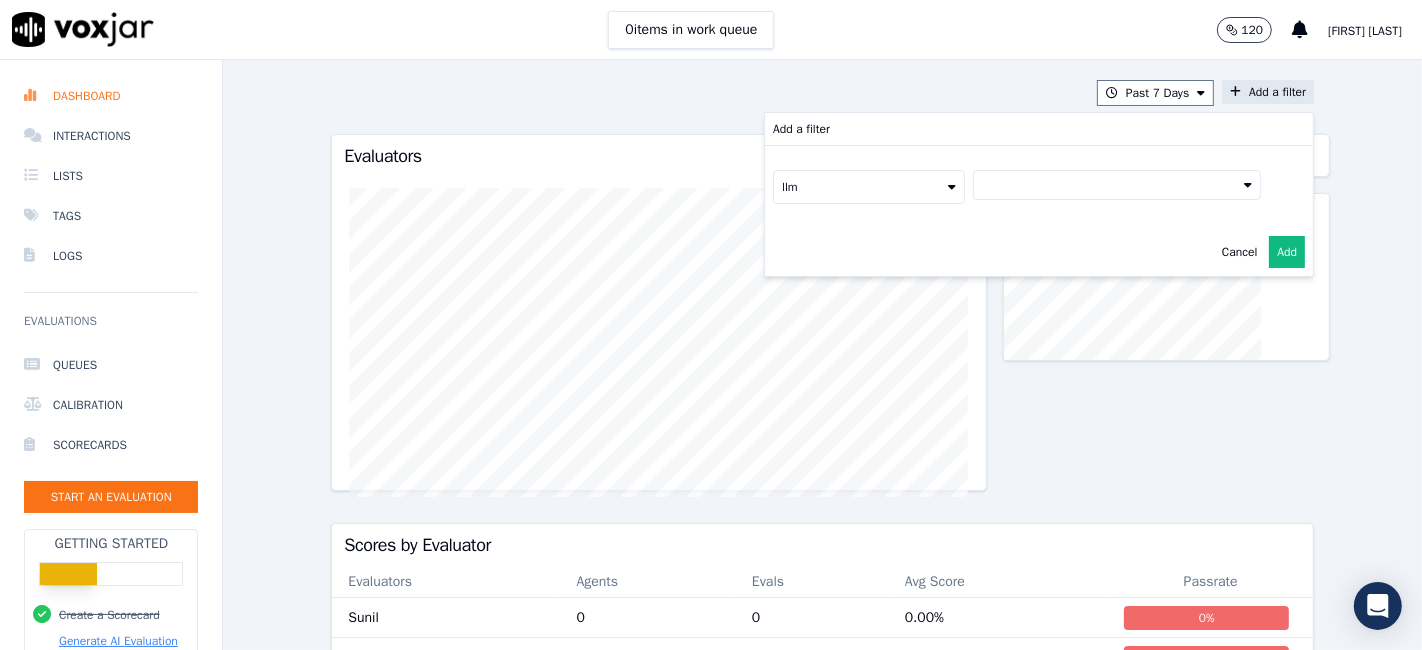 click on "Cancel" at bounding box center (1239, 252) 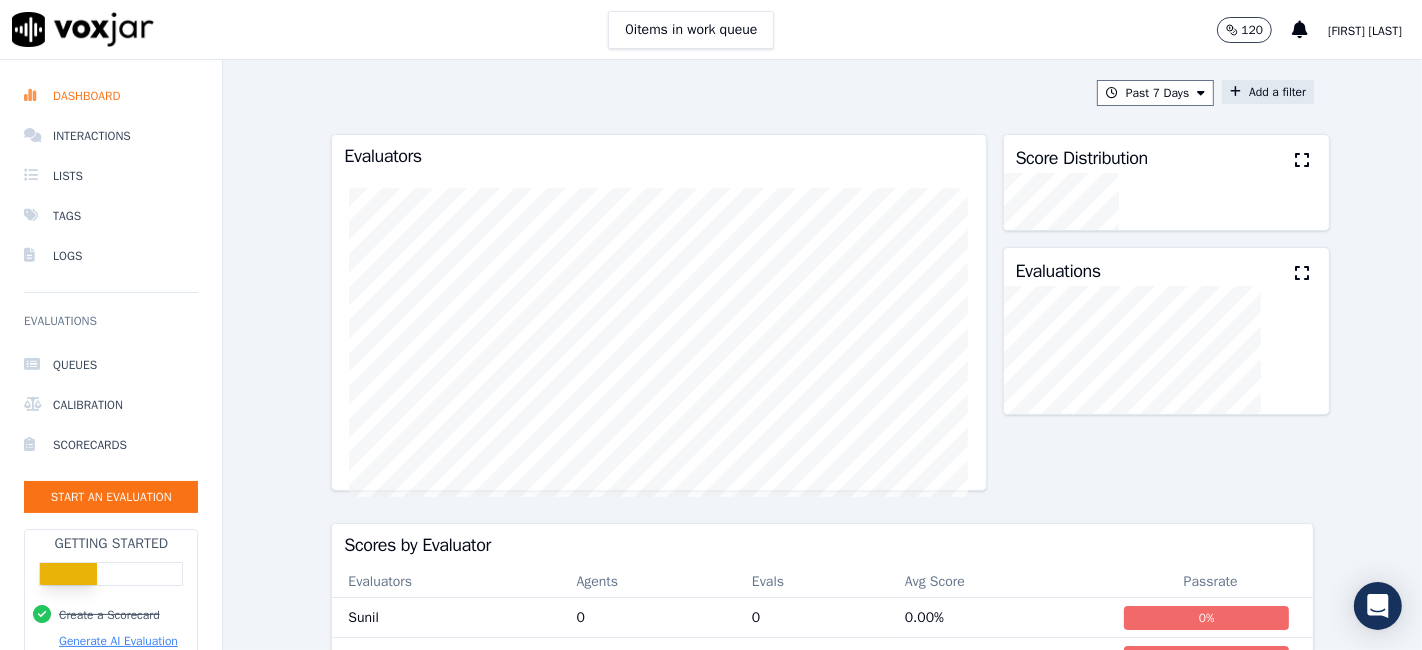 click on "Past 7 Days
Add a filter" at bounding box center (822, 93) 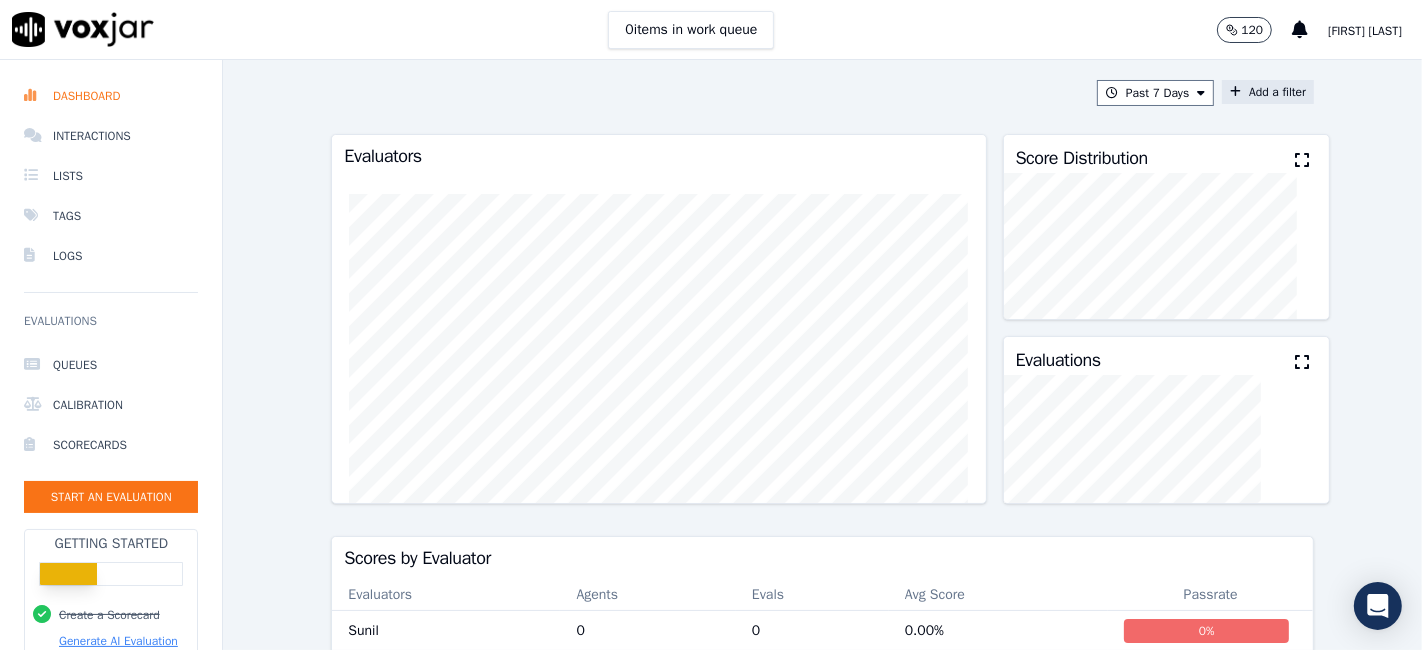 click on "Past 7 Days
Add a filter
Evaluators         Score Distribution           Evaluations               Scores by Evaluator   Evaluators   Agents   Evals   Avg Score   Passrate   Sunil   0   0   0.00 %   0 %   Abins   1   1   57.14 %   0 %   Simony   0   0   0.00 %   0 %" at bounding box center [822, 355] 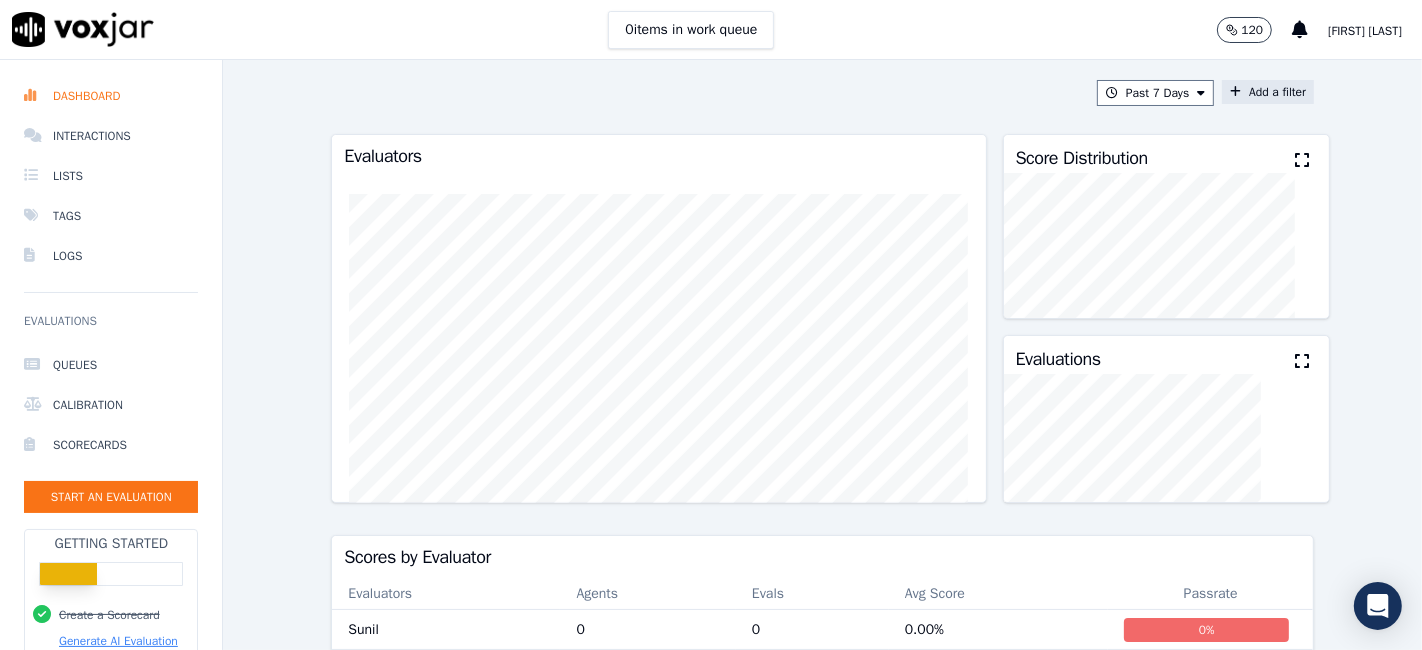 click on "Past 7 Days
Add a filter" at bounding box center [822, 93] 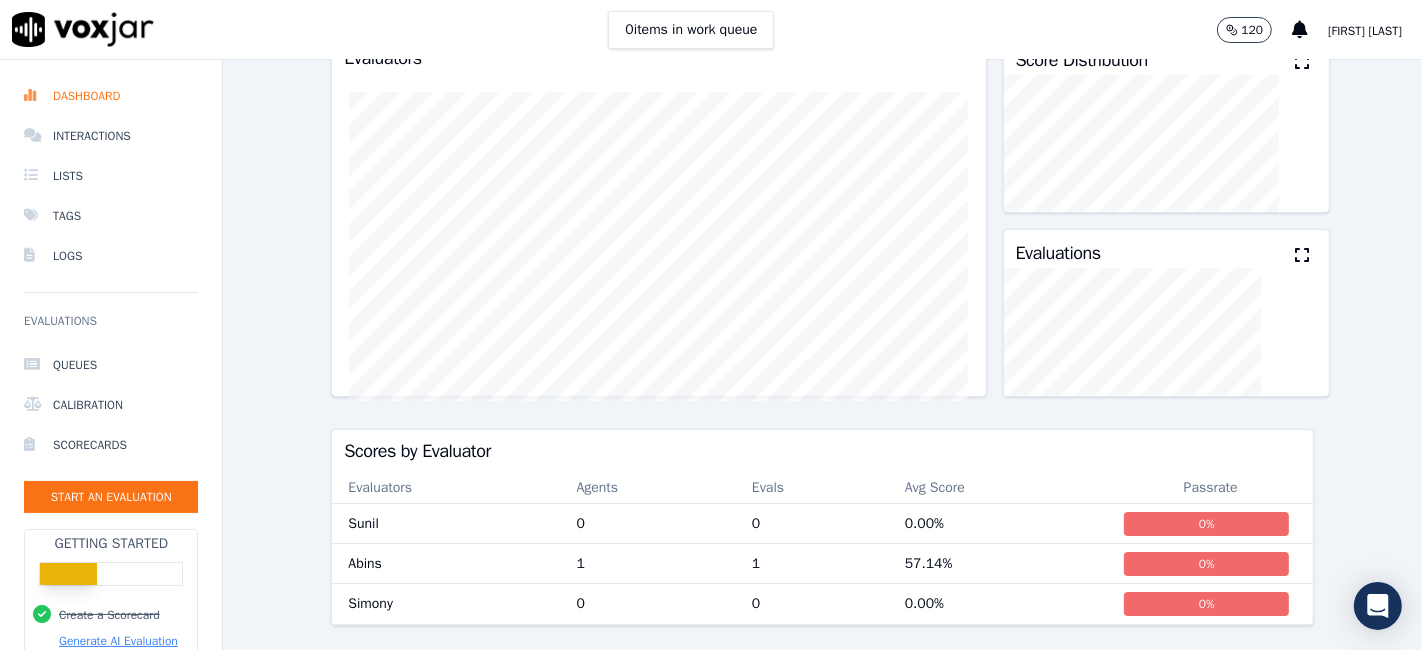 scroll, scrollTop: 142, scrollLeft: 0, axis: vertical 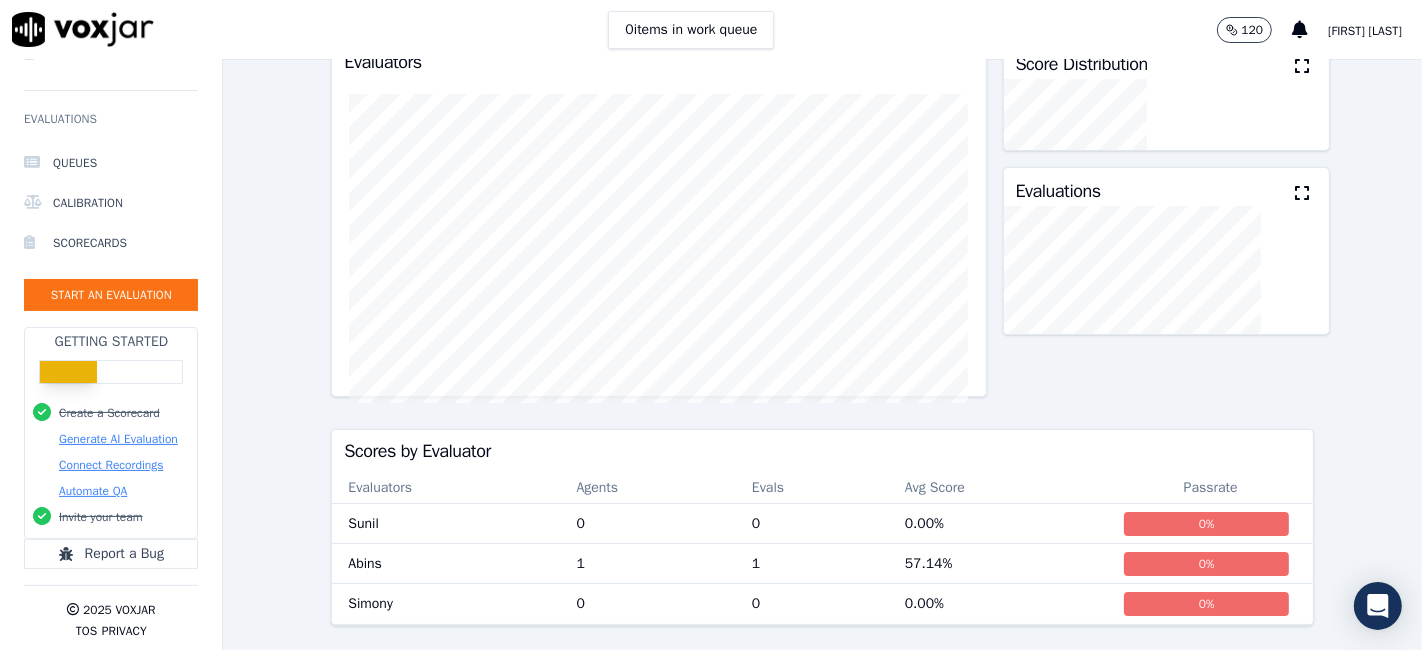 click on "Past 7 Days
Add a filter
Evaluators         Score Distribution           Evaluations               Scores by Evaluator   Evaluators   Agents   Evals   Avg Score   Passrate   Sunil   0   0   0.00 %   0 %   Abins   1   1   57.14 %   0 %   Simony   0   0   0.00 %   0 %" 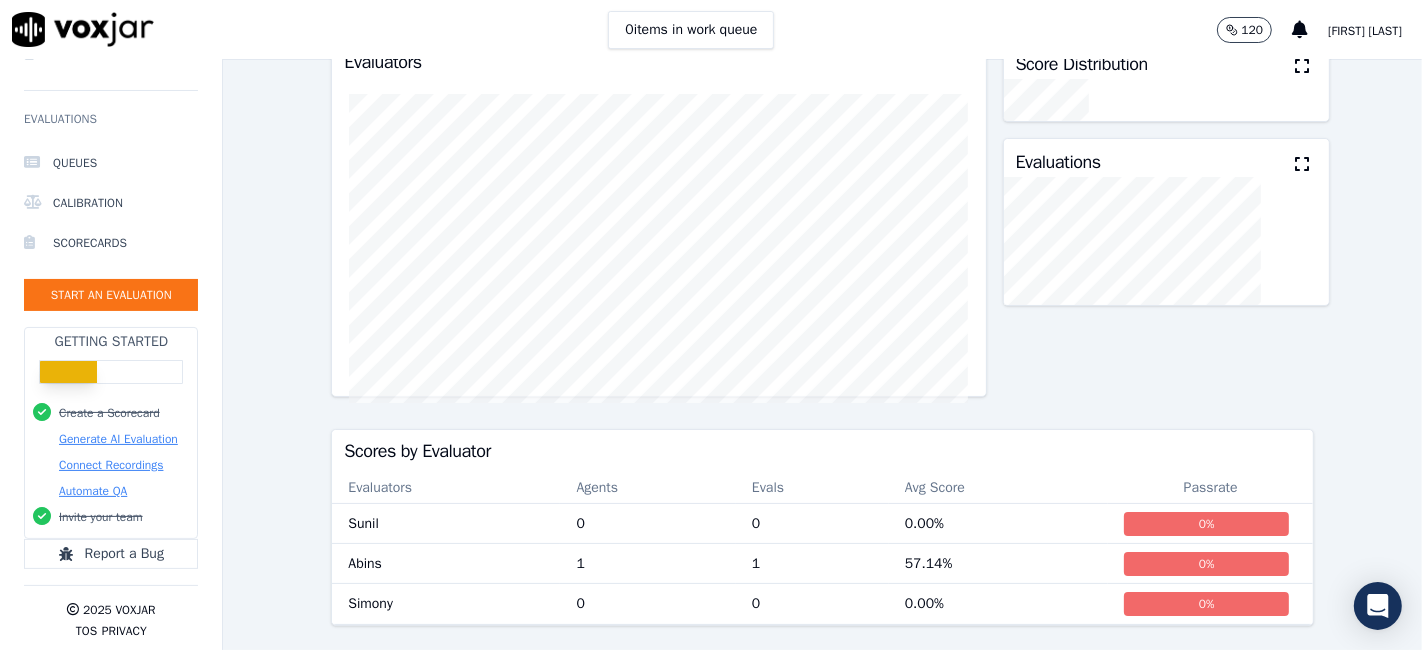 scroll, scrollTop: 0, scrollLeft: 0, axis: both 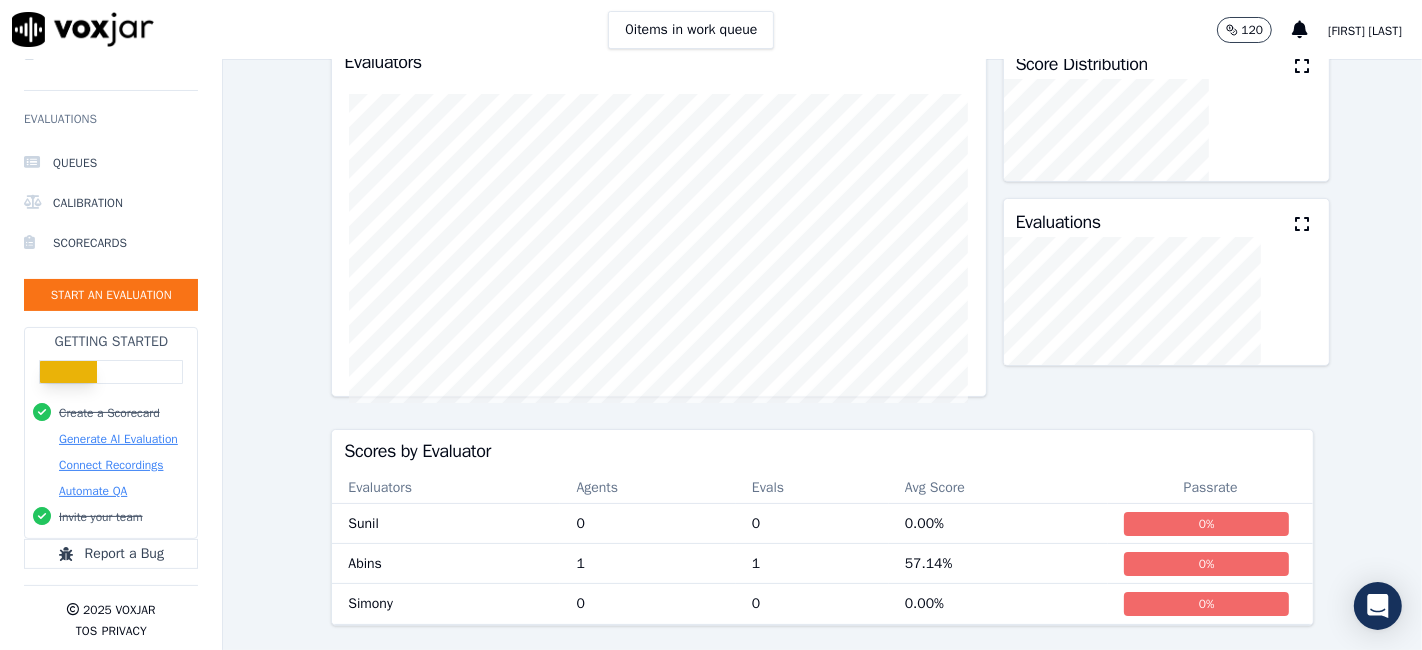 click on "Past 7 Days
Add a filter
Evaluators         Score Distribution           Evaluations               Scores by Evaluator   Evaluators   Agents   Evals   Avg Score   Passrate   Sunil   0   0   0.00 %   0 %   Abins   1   1   57.14 %   0 %   Simony   0   0   0.00 %   0 %" 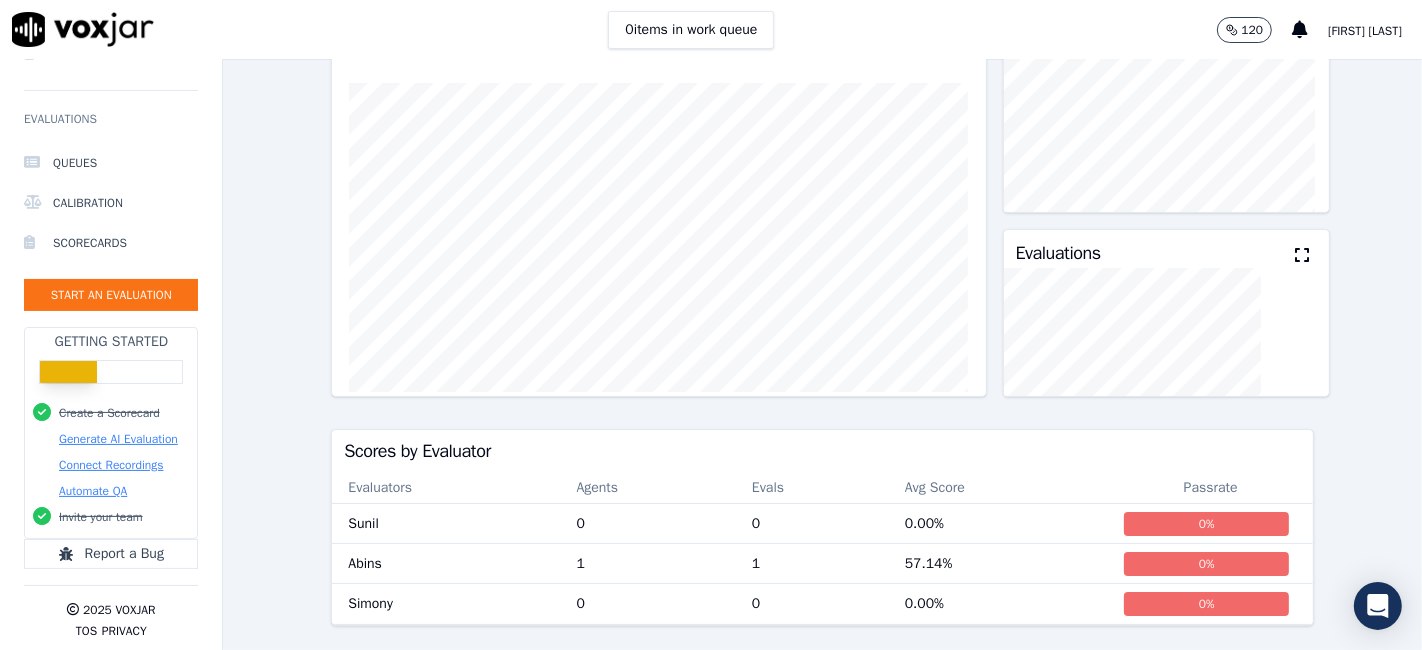 scroll, scrollTop: 147, scrollLeft: 0, axis: vertical 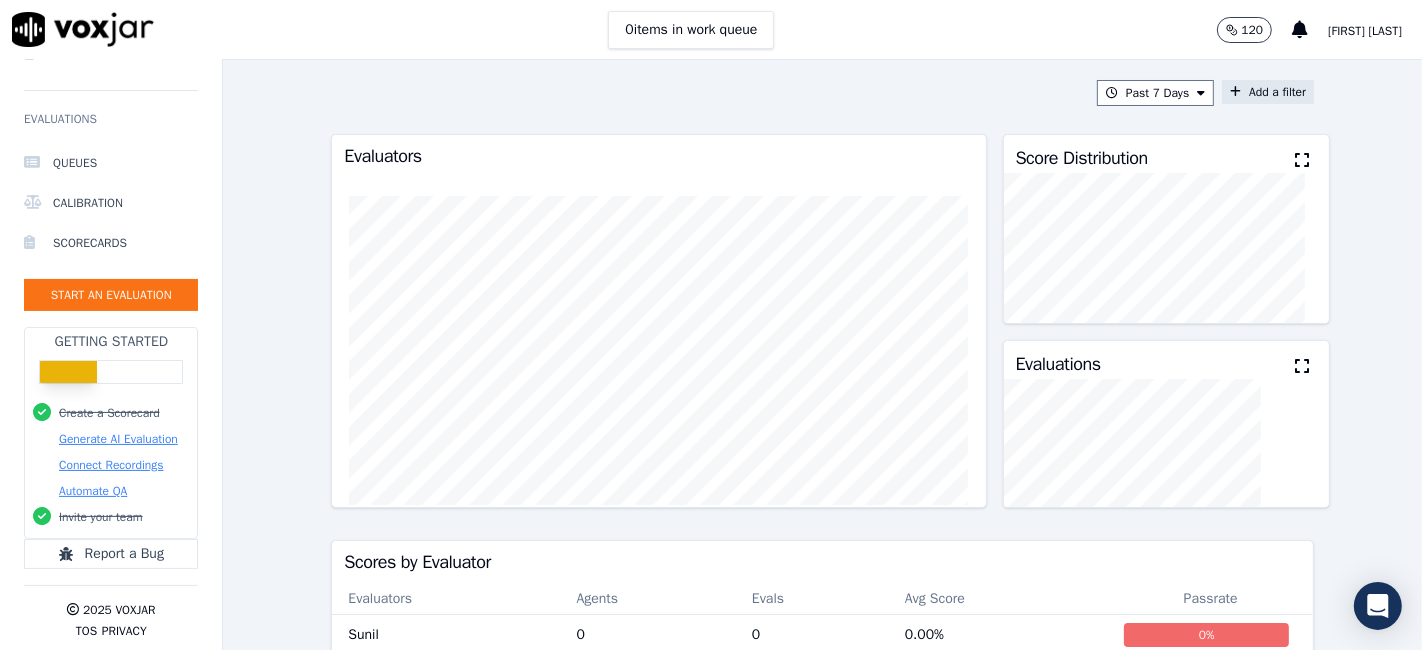 click on "[FIRST] [LAST]" at bounding box center (1365, 31) 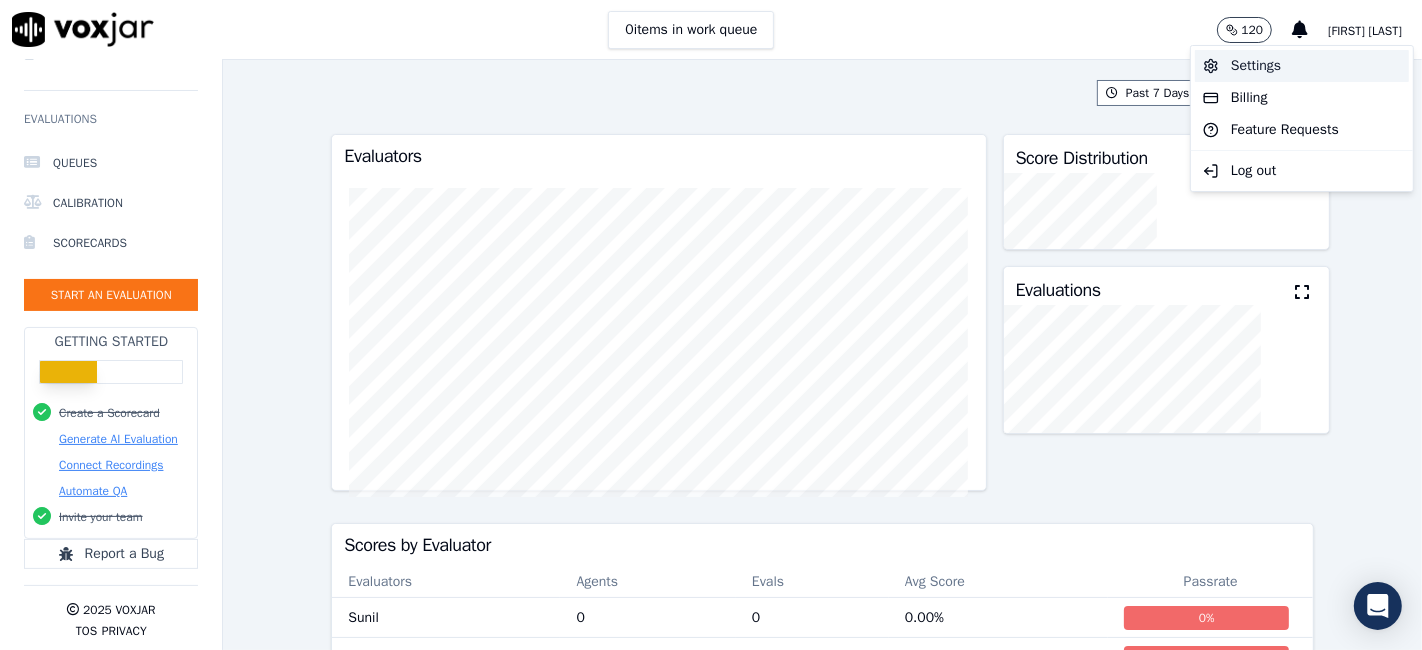 click on "Settings" at bounding box center (1302, 66) 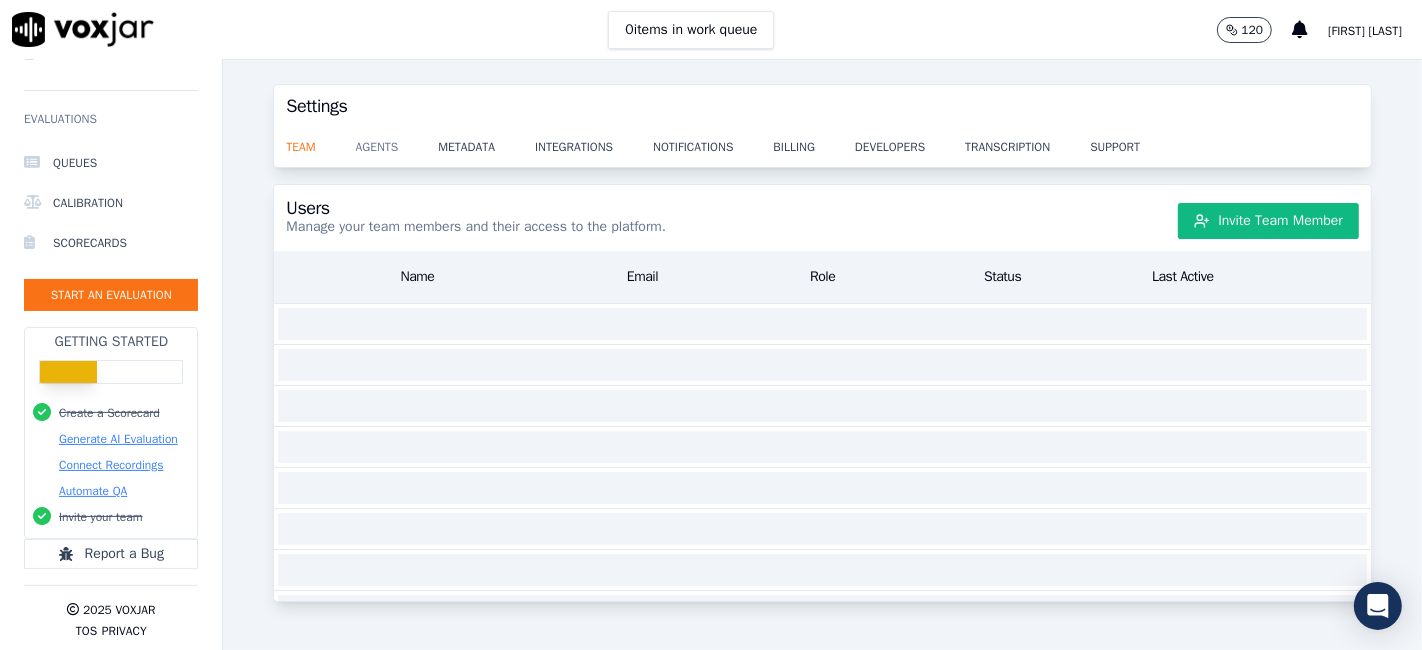 click on "agents" at bounding box center (397, 141) 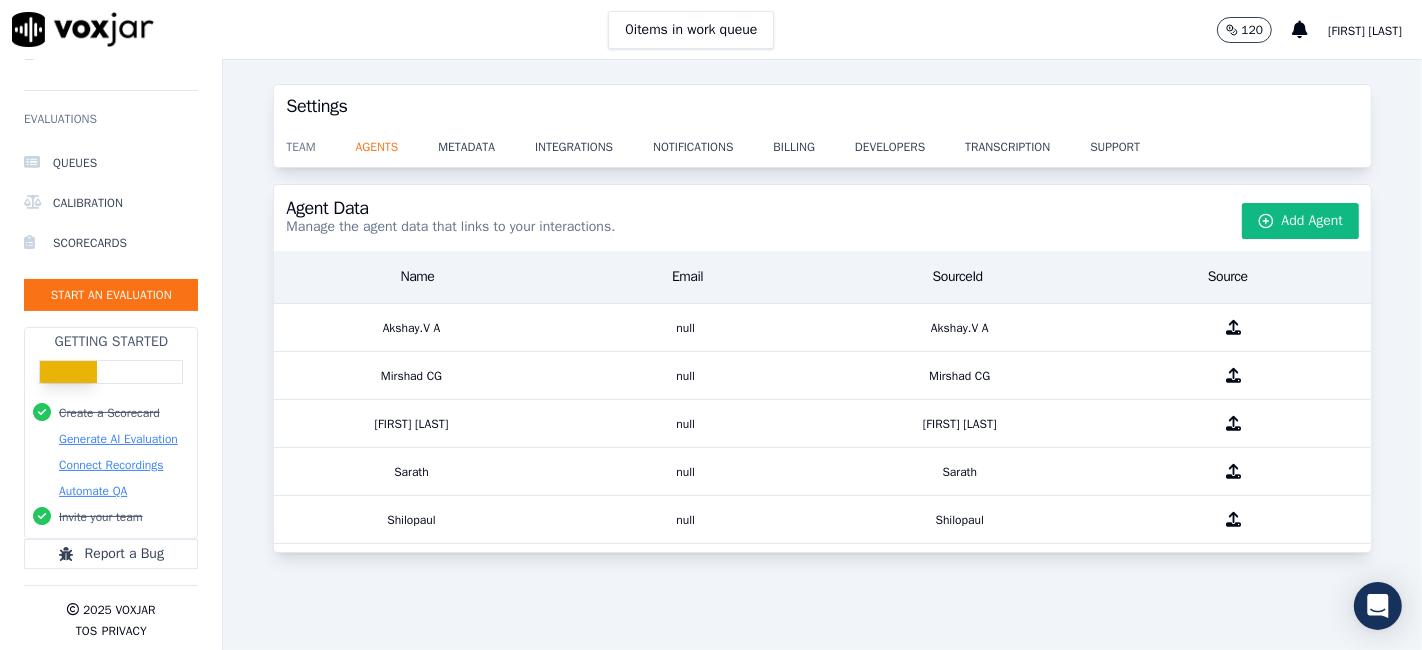 click on "team" at bounding box center (320, 141) 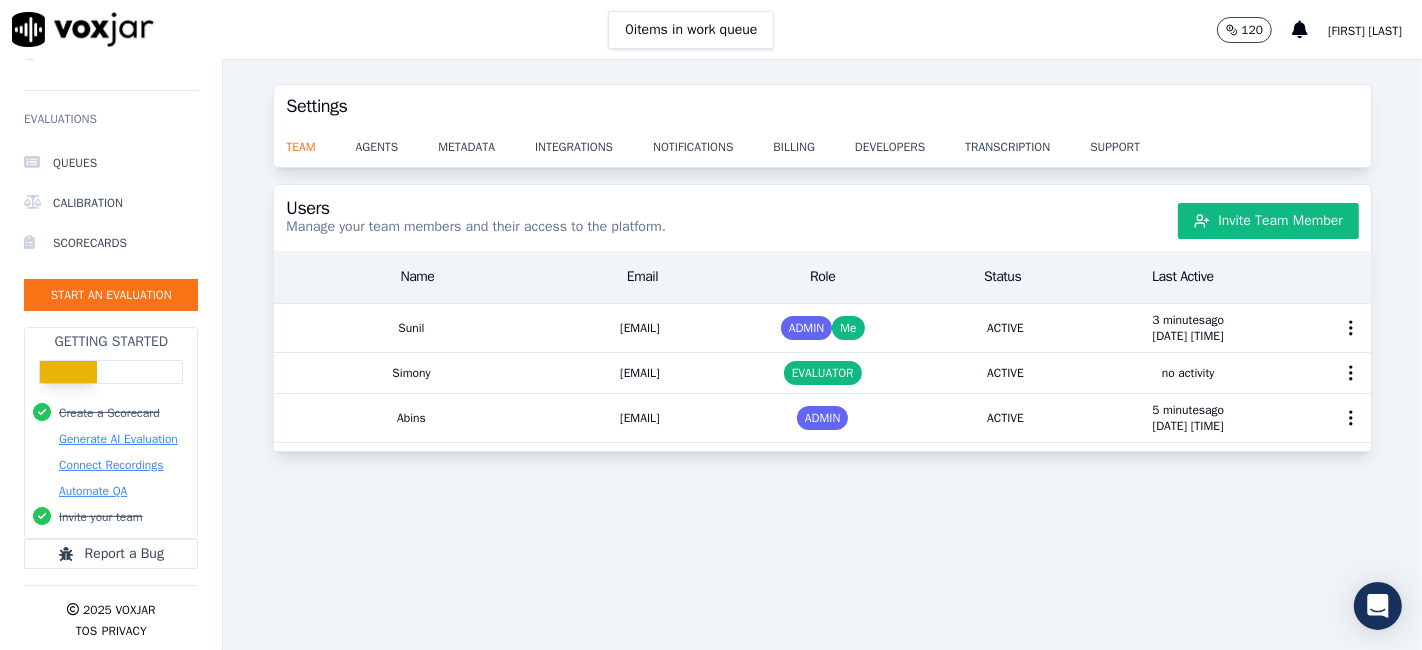 click on "team agents metadata integrations notifications billing developers transcription support" at bounding box center (822, 147) 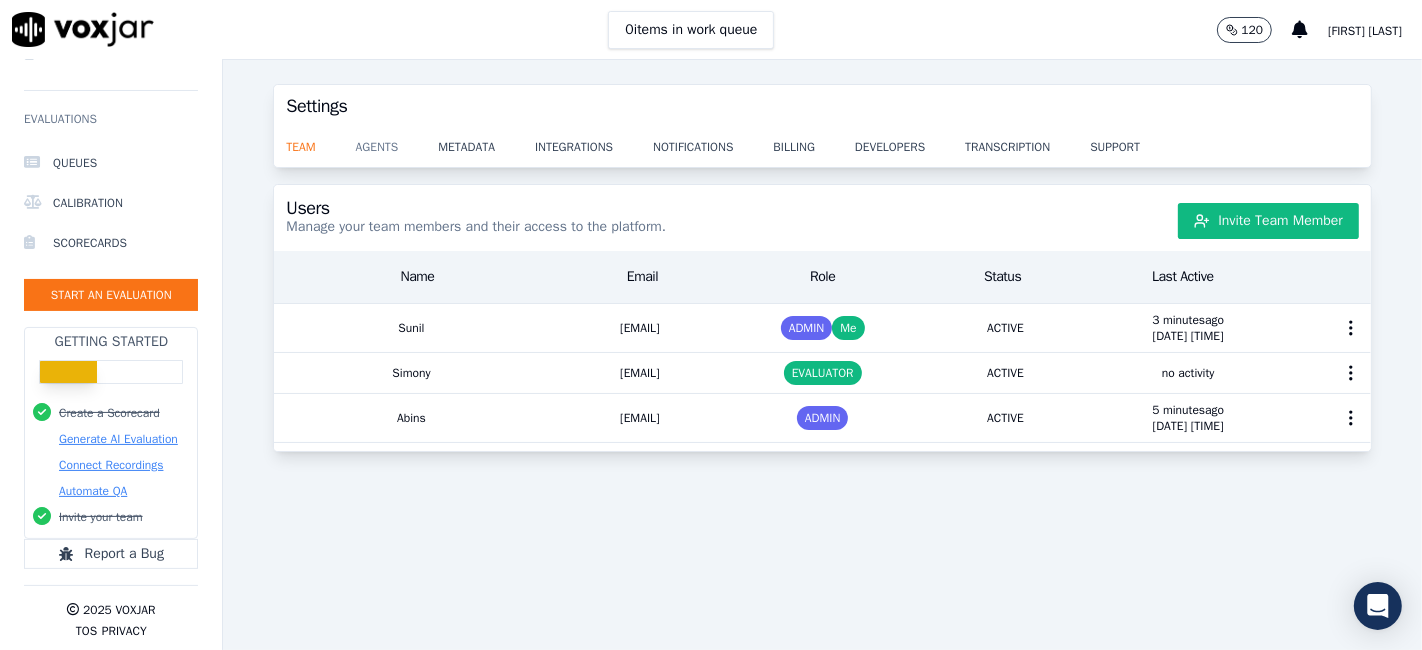 click on "agents" at bounding box center [397, 141] 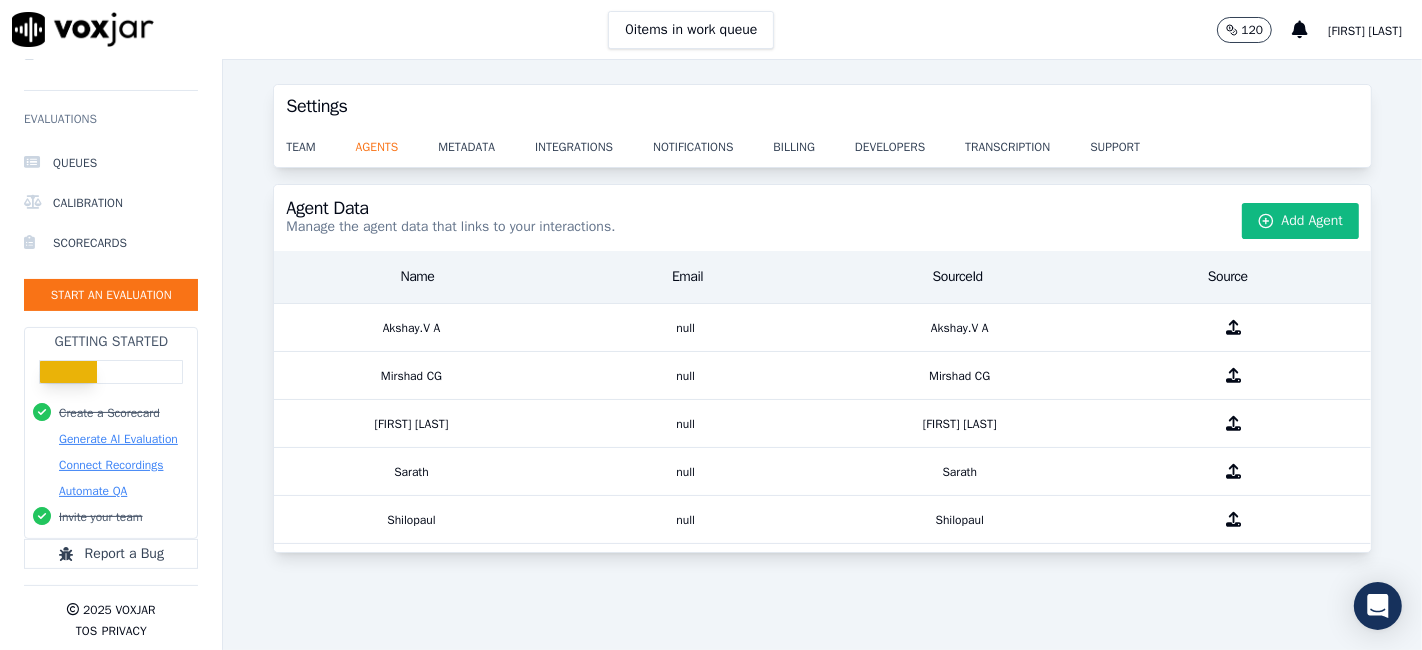 scroll, scrollTop: 0, scrollLeft: 0, axis: both 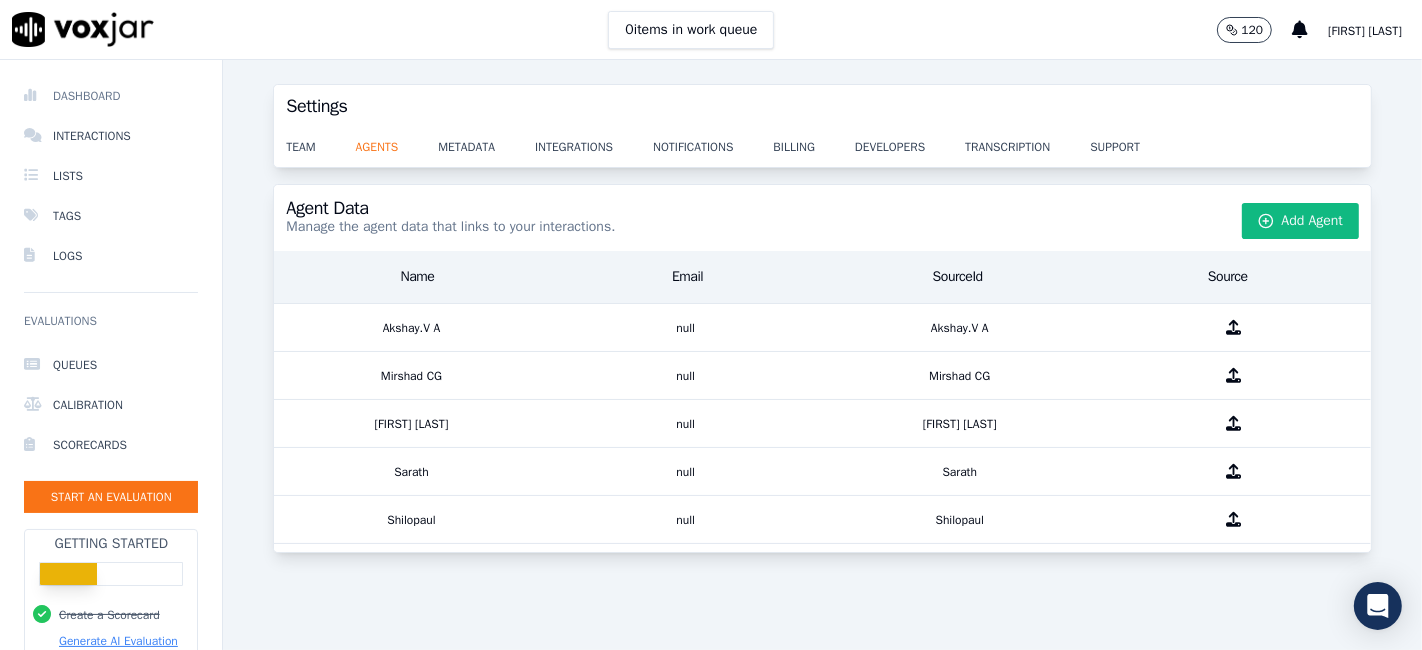 click on "Dashboard" at bounding box center [111, 96] 